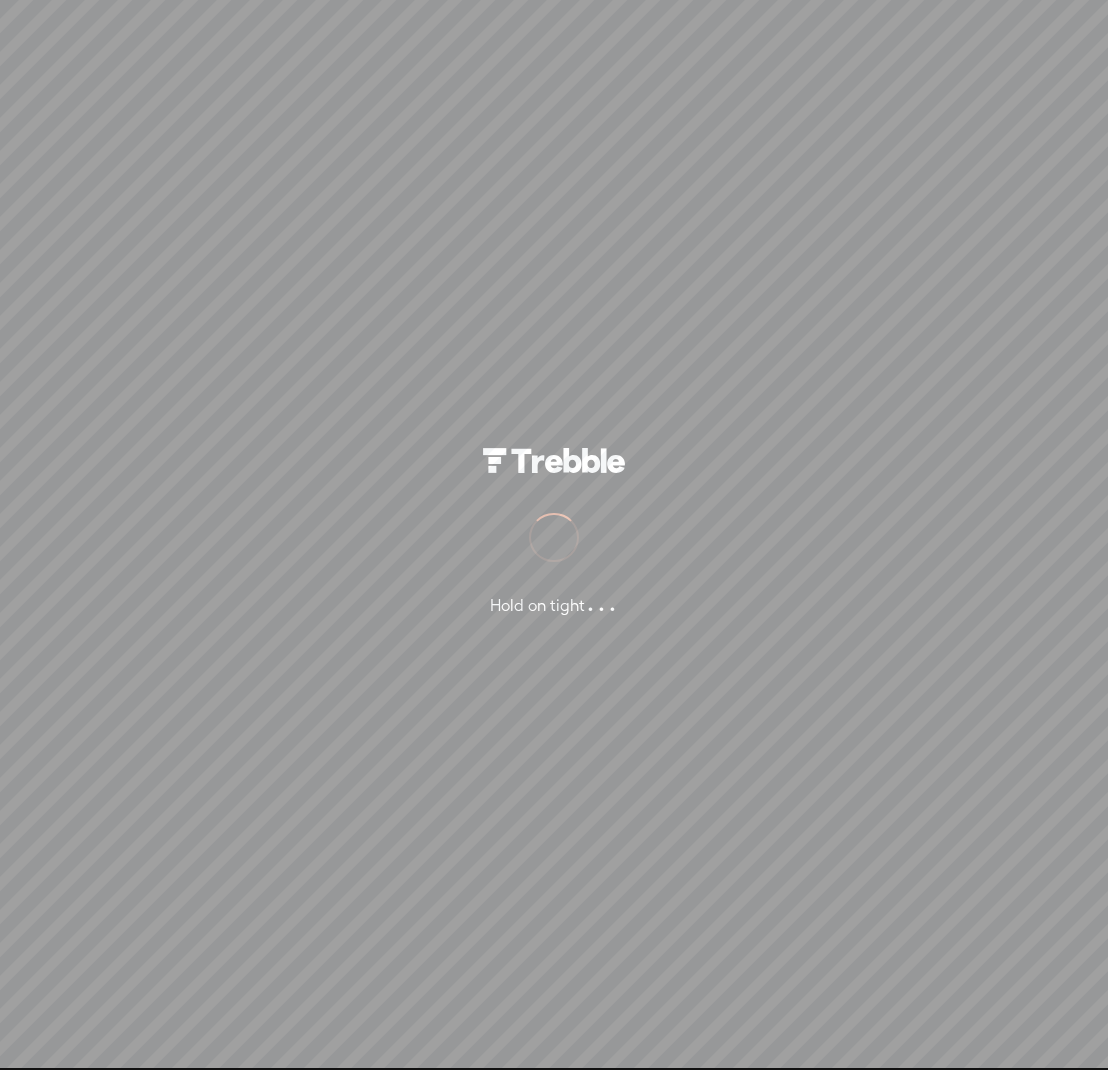 scroll, scrollTop: 0, scrollLeft: 0, axis: both 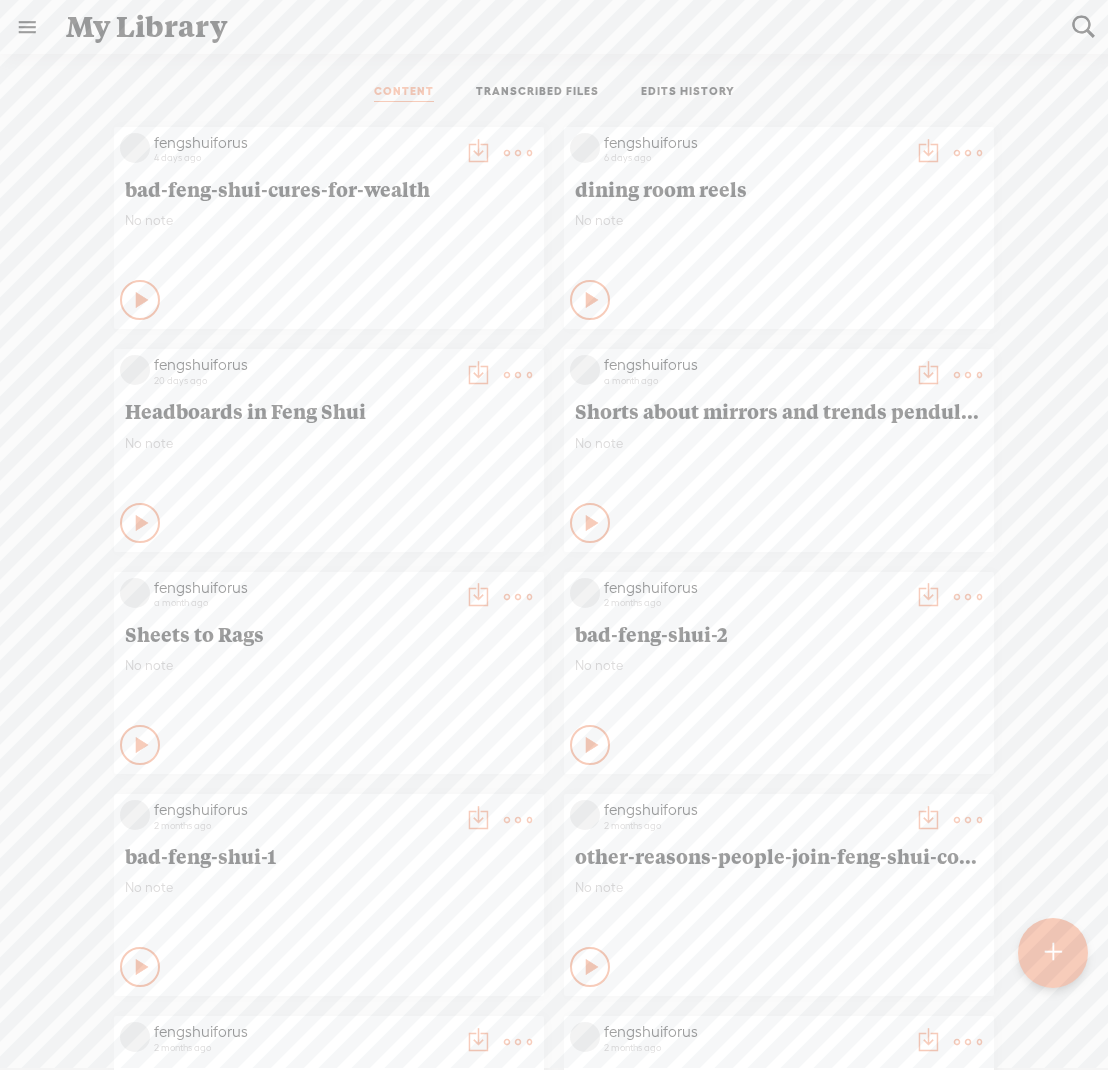 click at bounding box center [1053, 953] 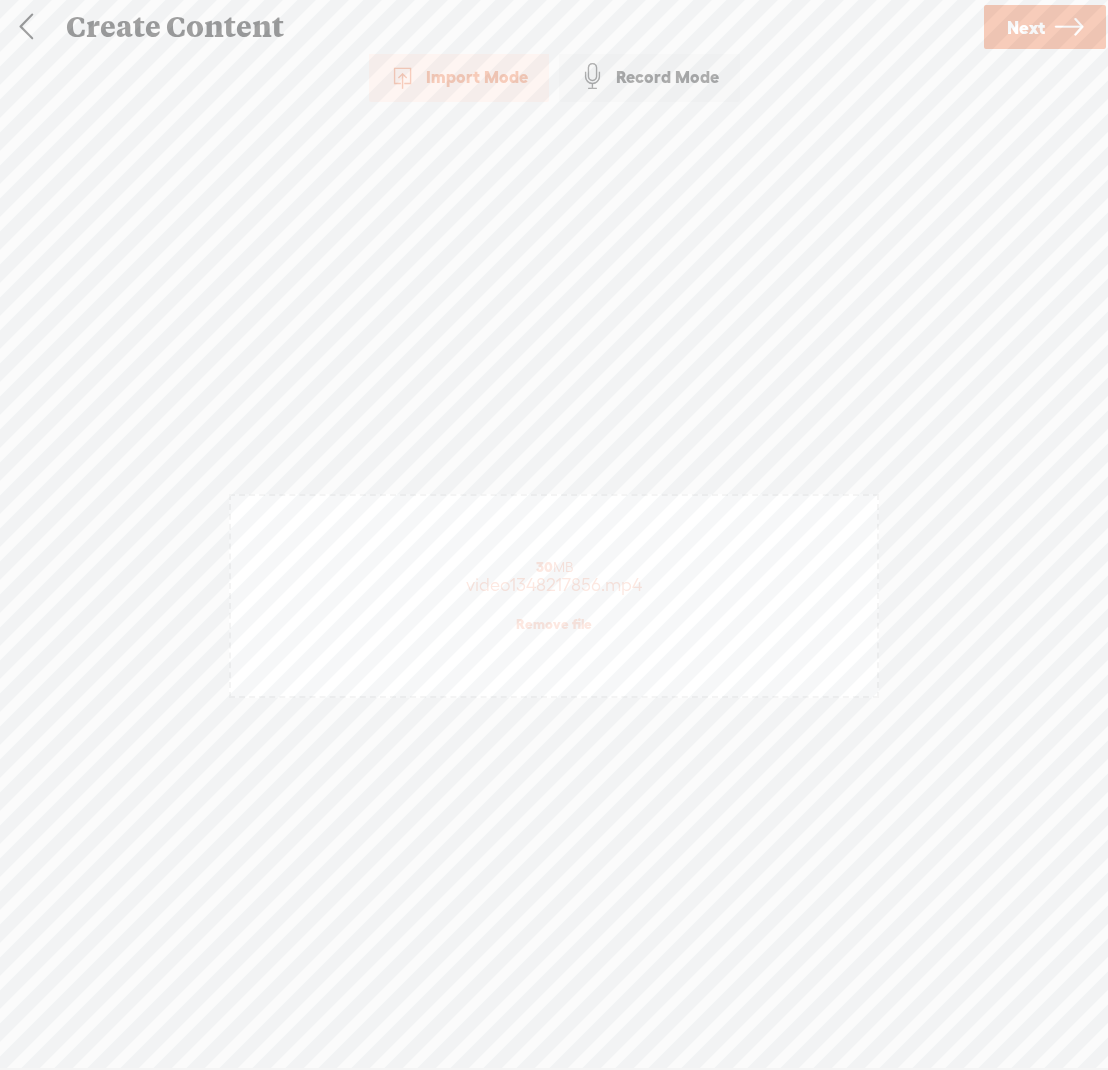 click on "Next" at bounding box center (1026, 27) 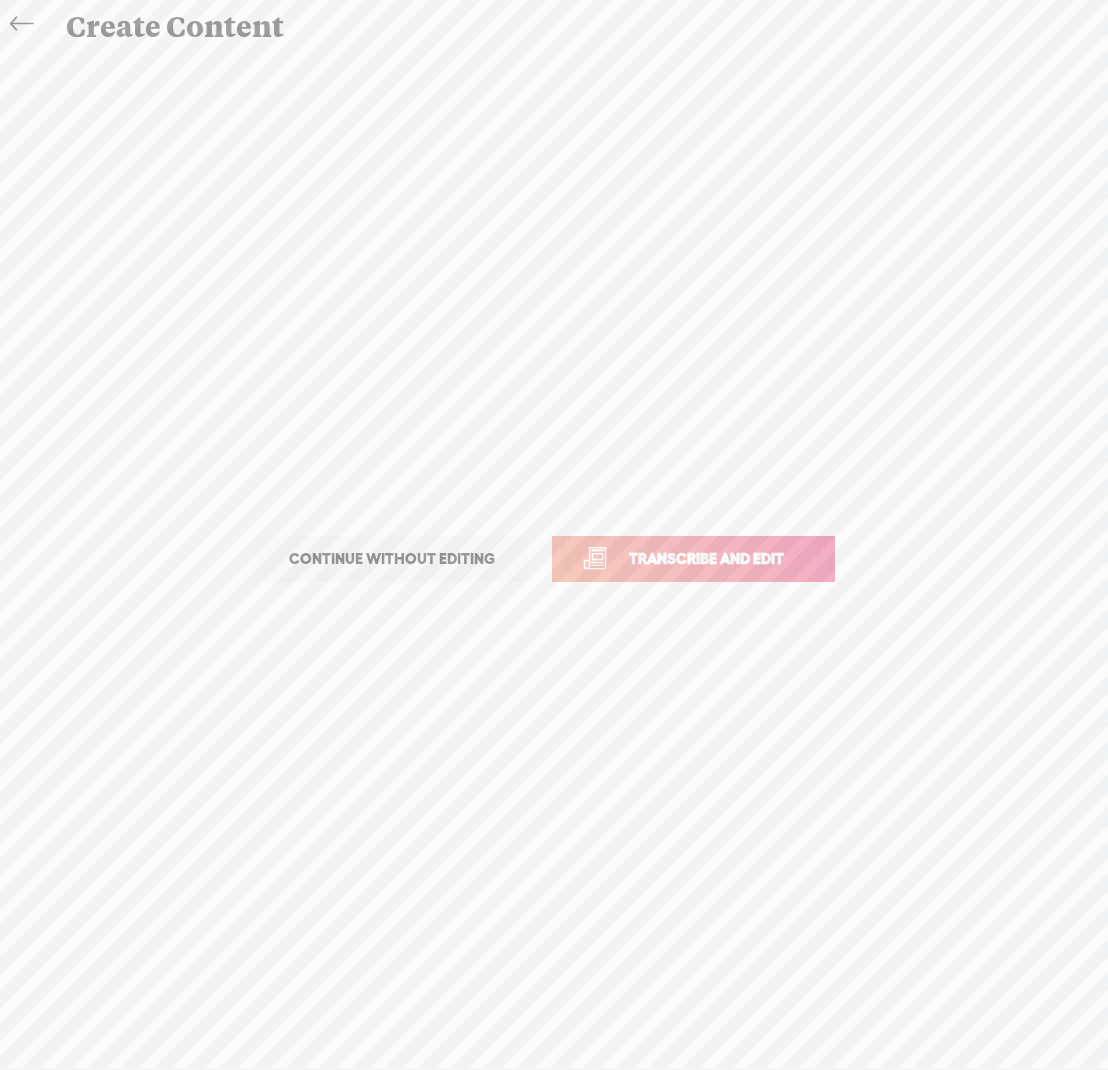 click on "Transcribe and edit" at bounding box center (706, 558) 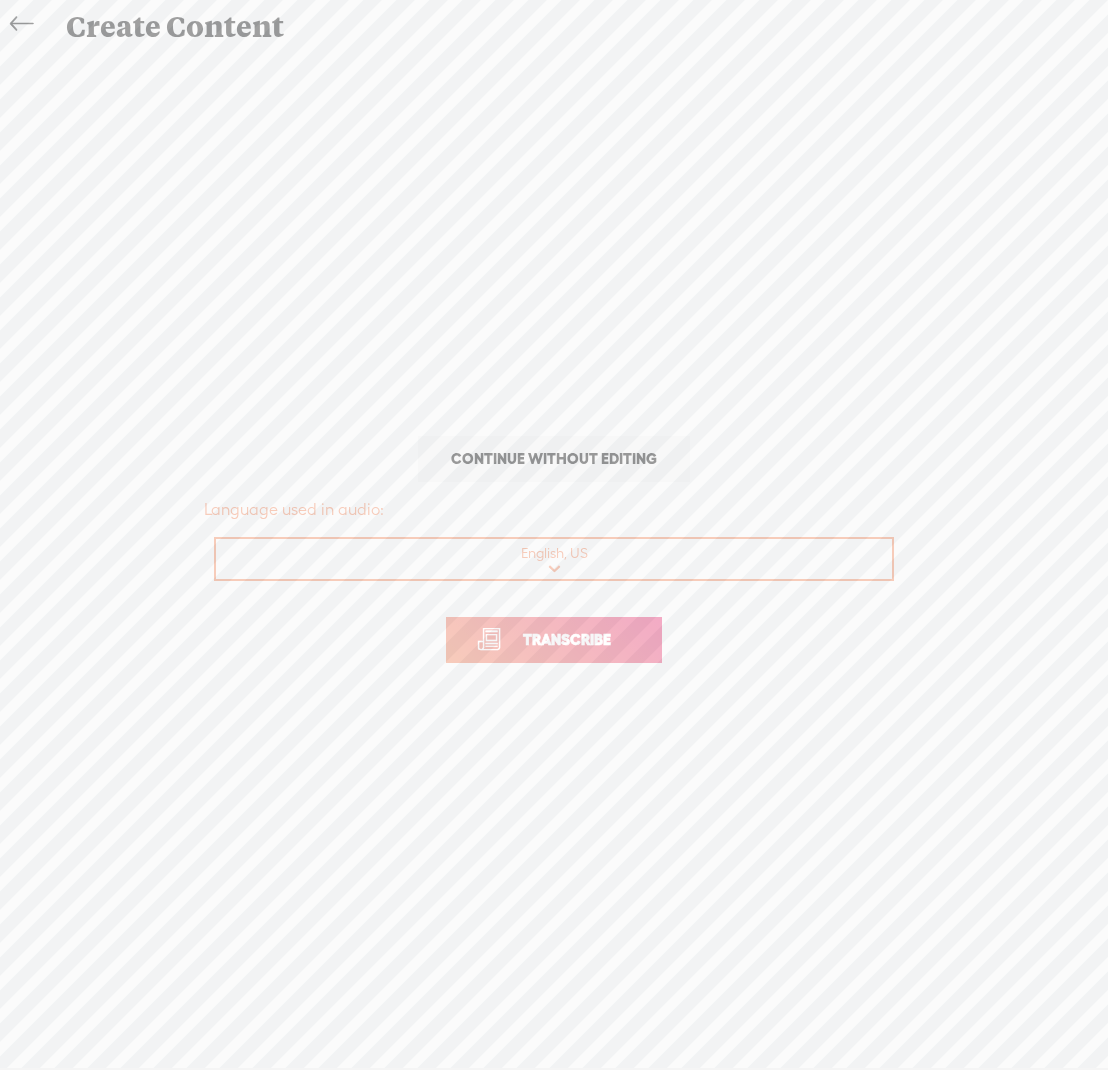click on "Transcribe" at bounding box center [567, 639] 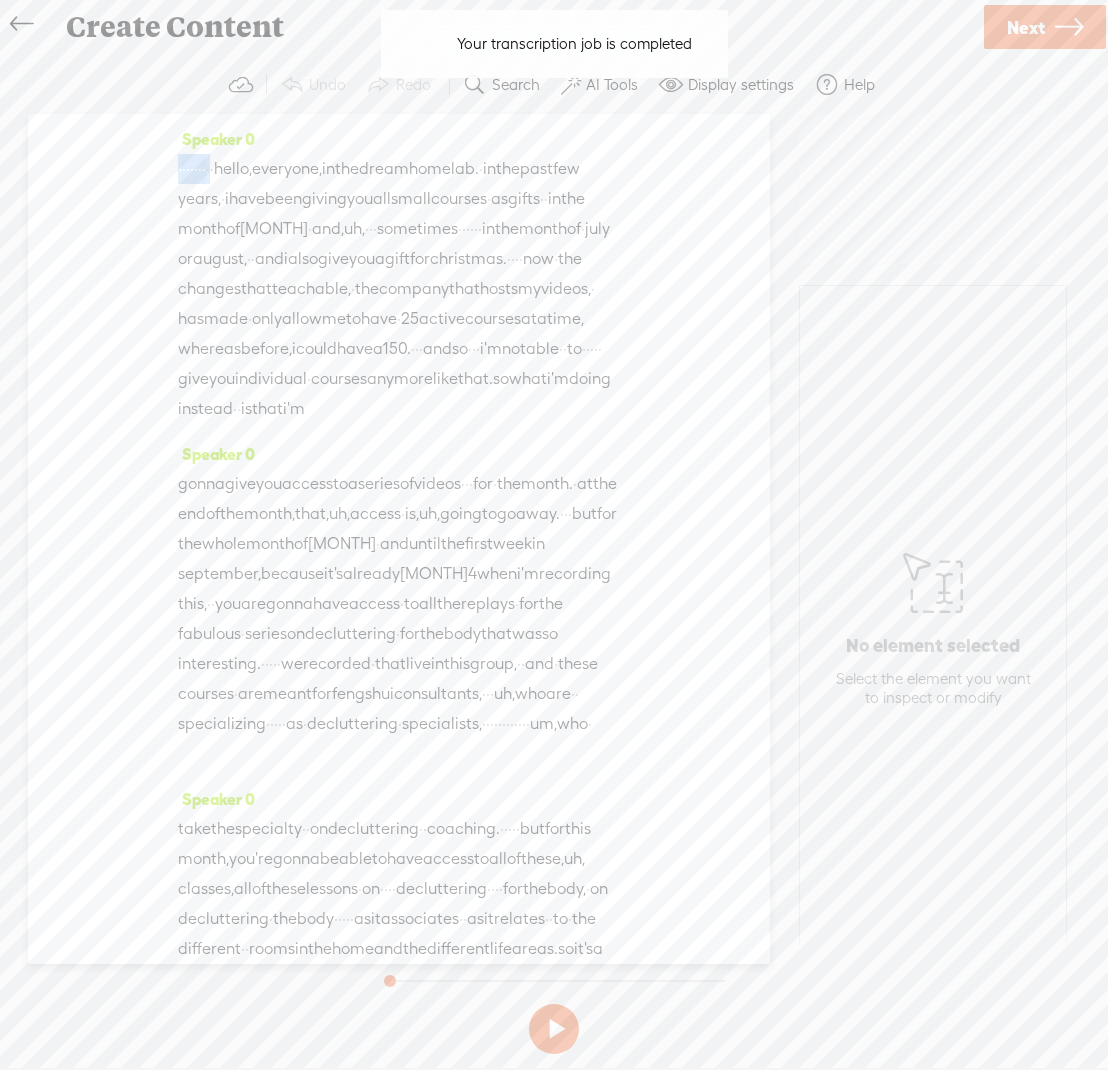 drag, startPoint x: 261, startPoint y: 167, endPoint x: 156, endPoint y: 162, distance: 105.11898 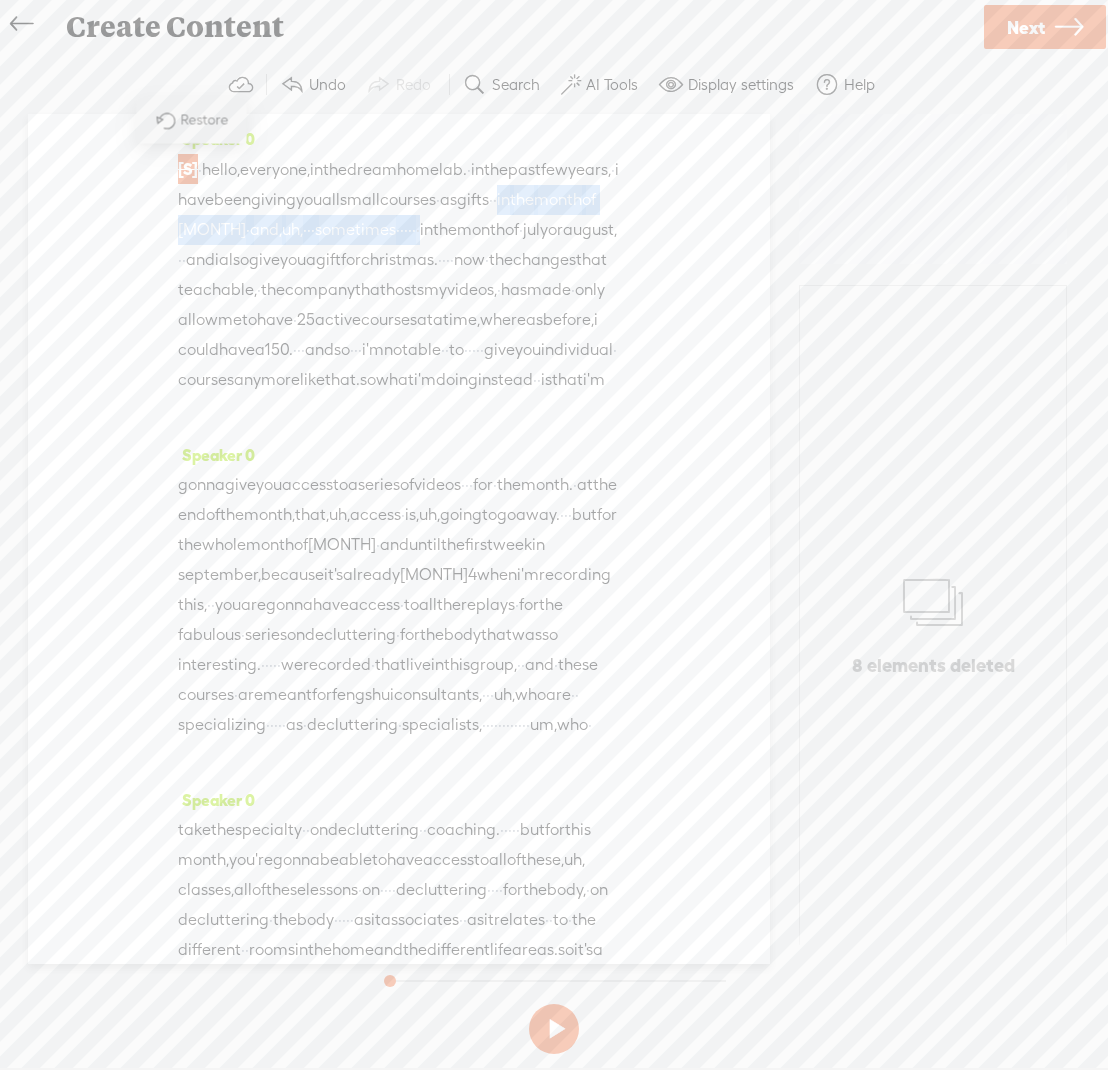drag, startPoint x: 334, startPoint y: 226, endPoint x: 388, endPoint y: 251, distance: 59.5063 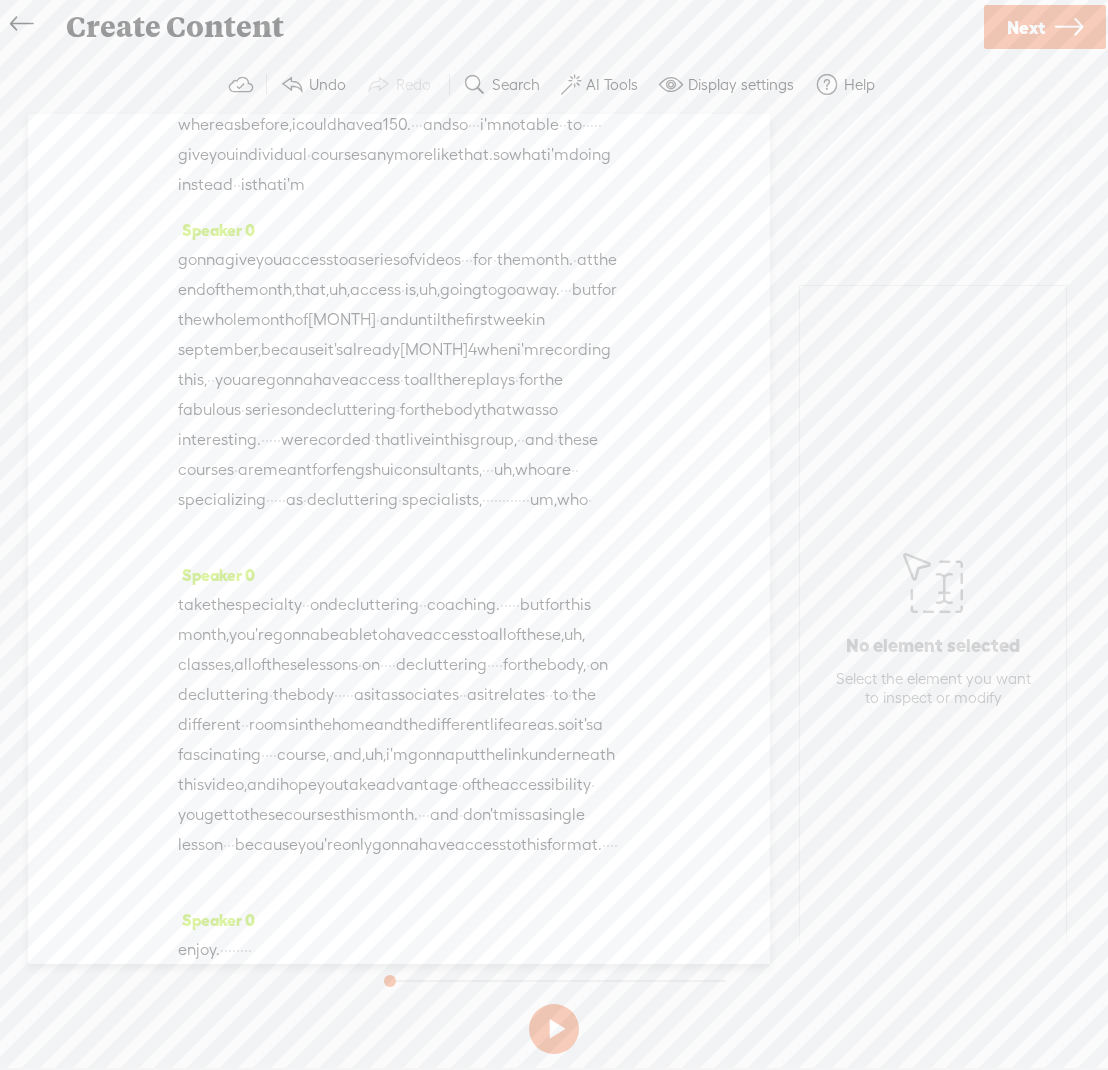 scroll, scrollTop: 195, scrollLeft: 0, axis: vertical 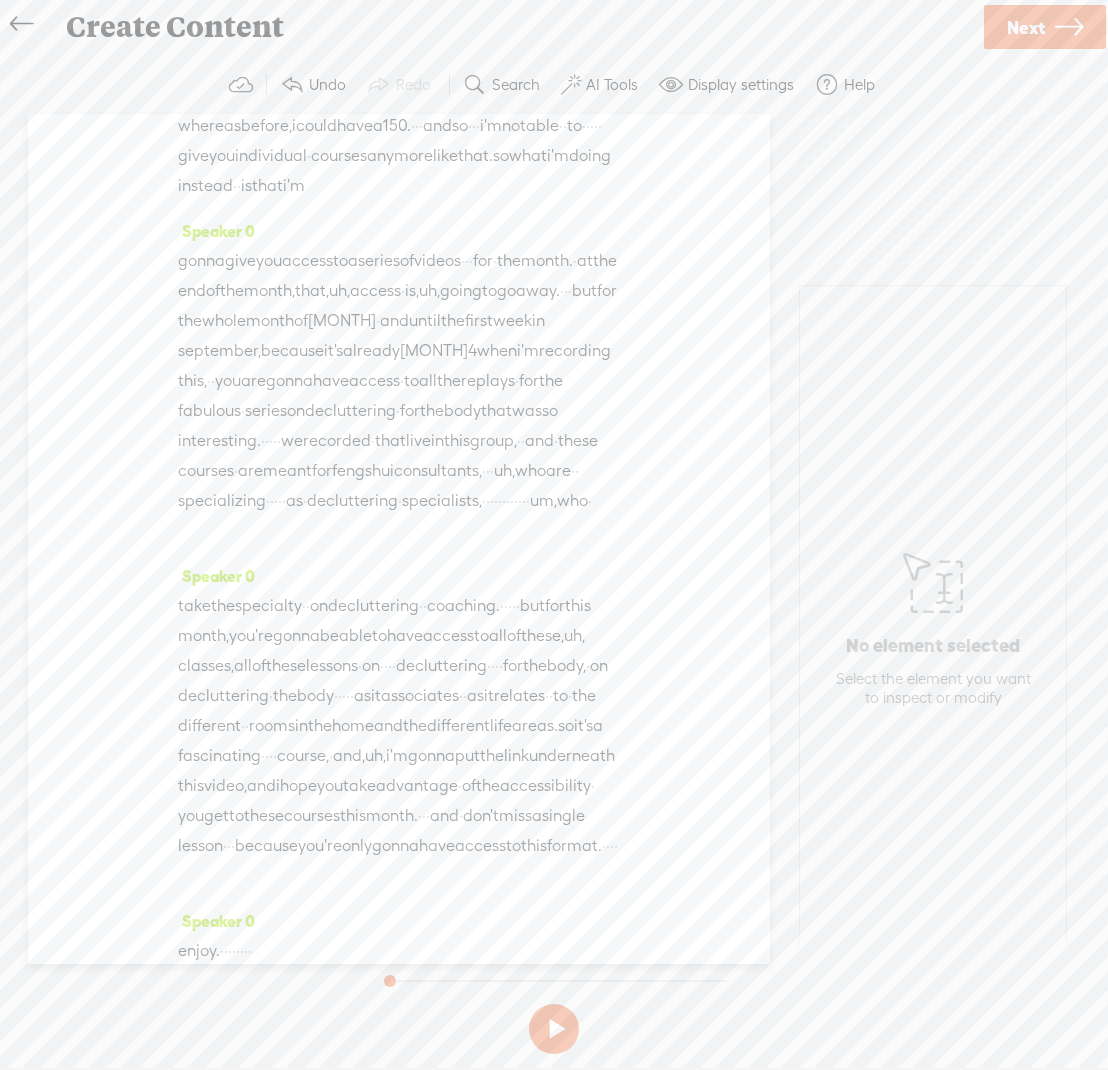 click at bounding box center (571, 85) 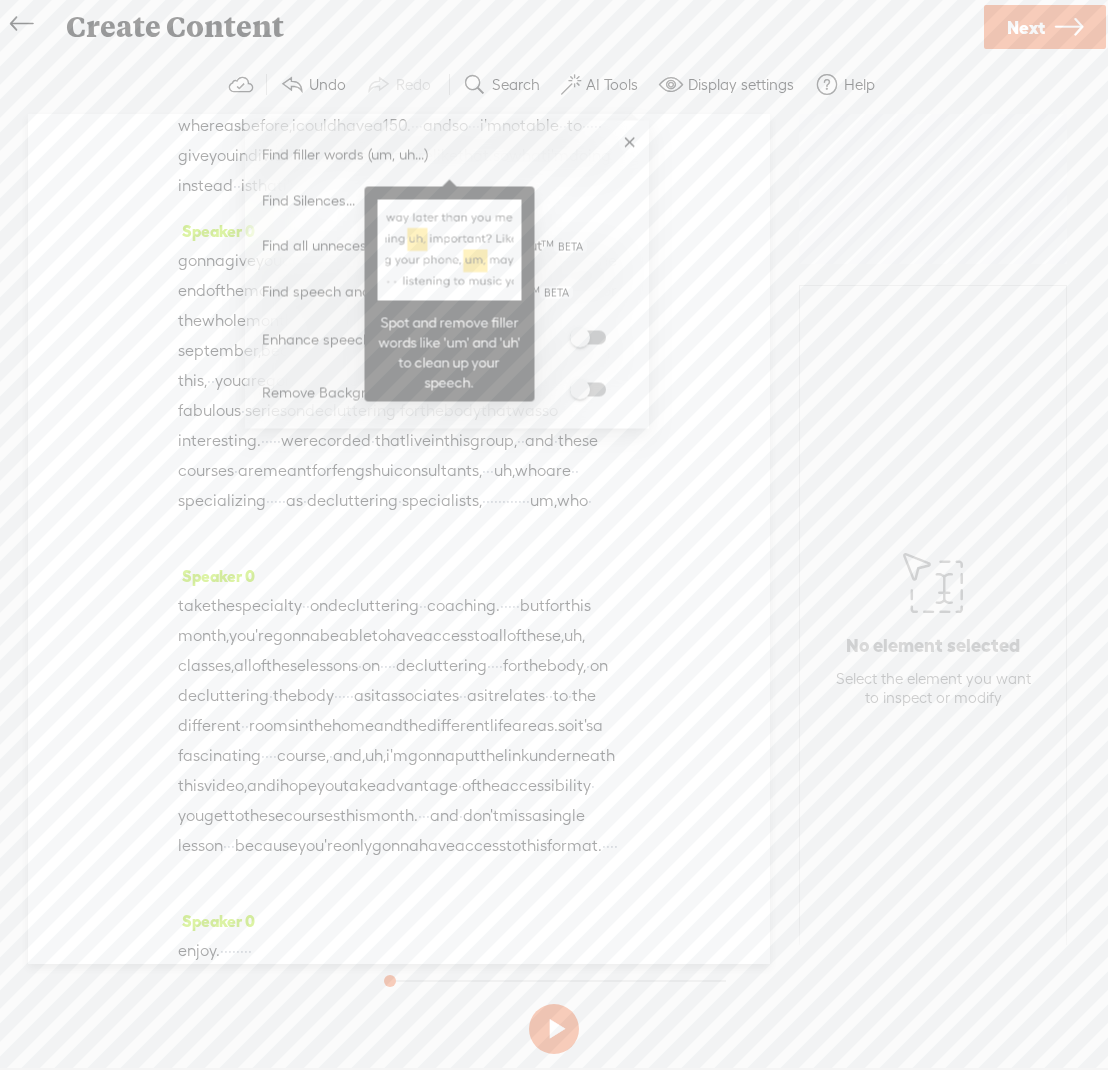 click on "Find filler words (um, uh...)" at bounding box center [345, 153] 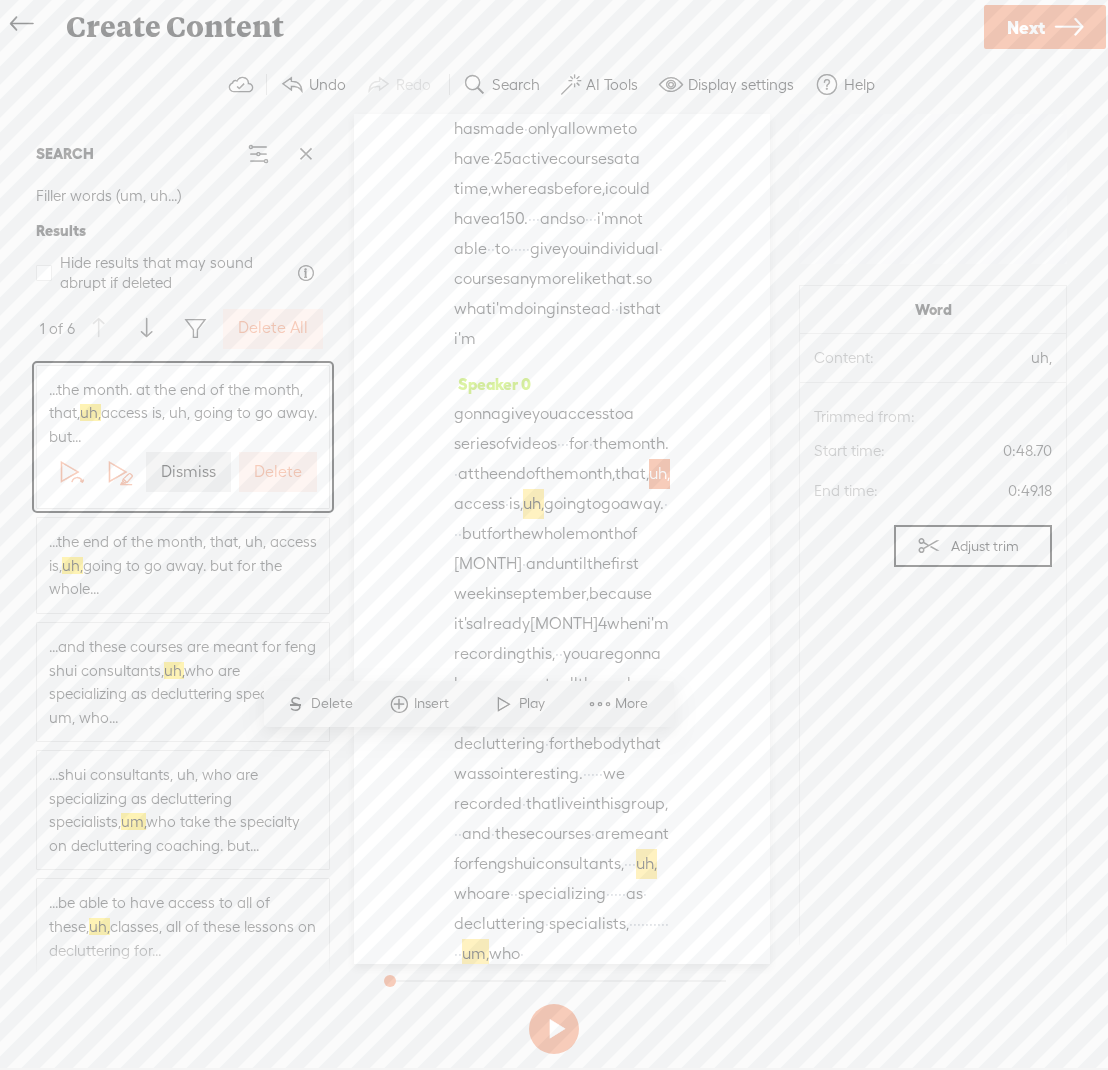 scroll, scrollTop: 325, scrollLeft: 0, axis: vertical 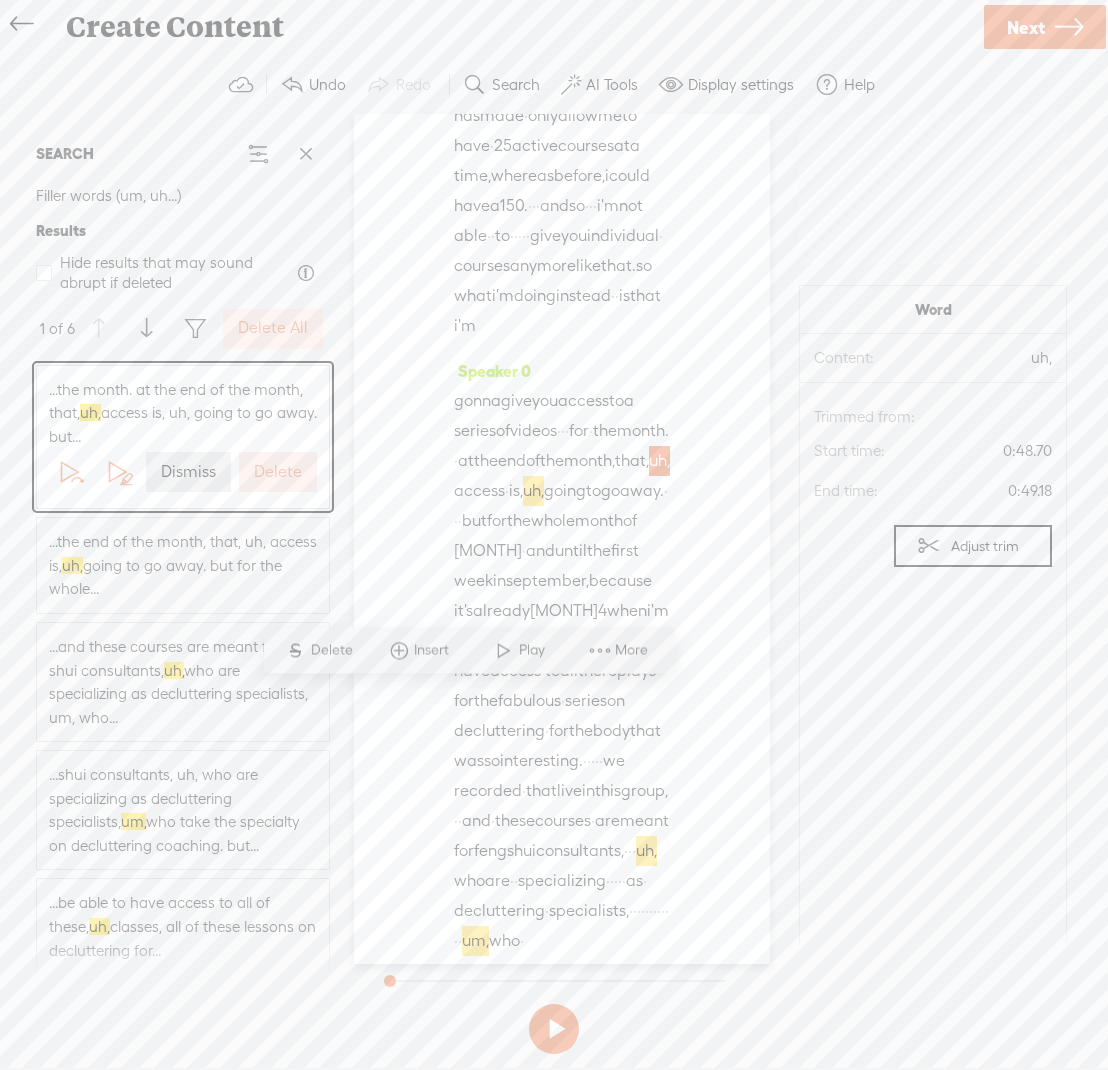 click on "Delete" at bounding box center (278, 472) 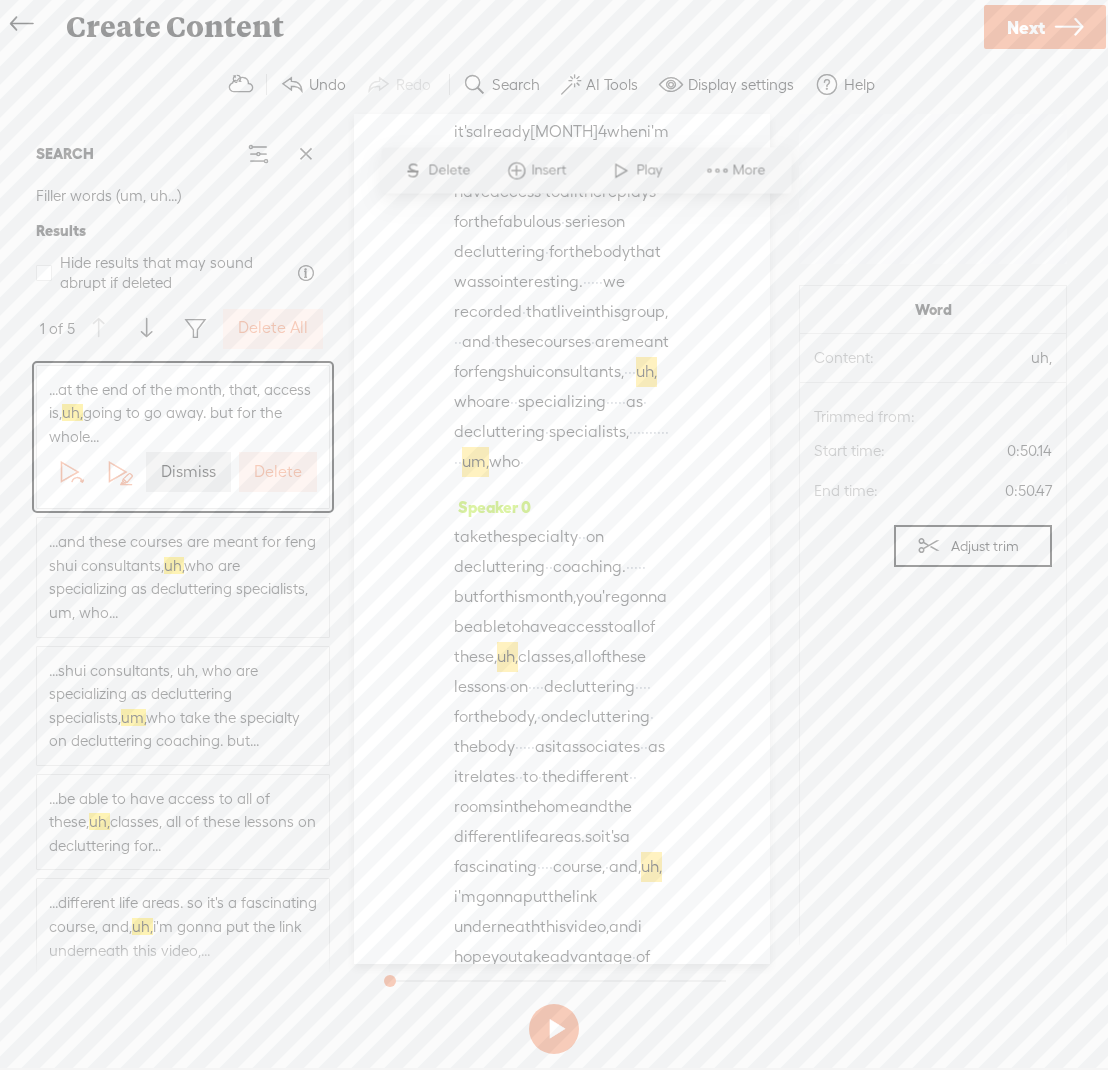 click on "Delete All" at bounding box center [273, 328] 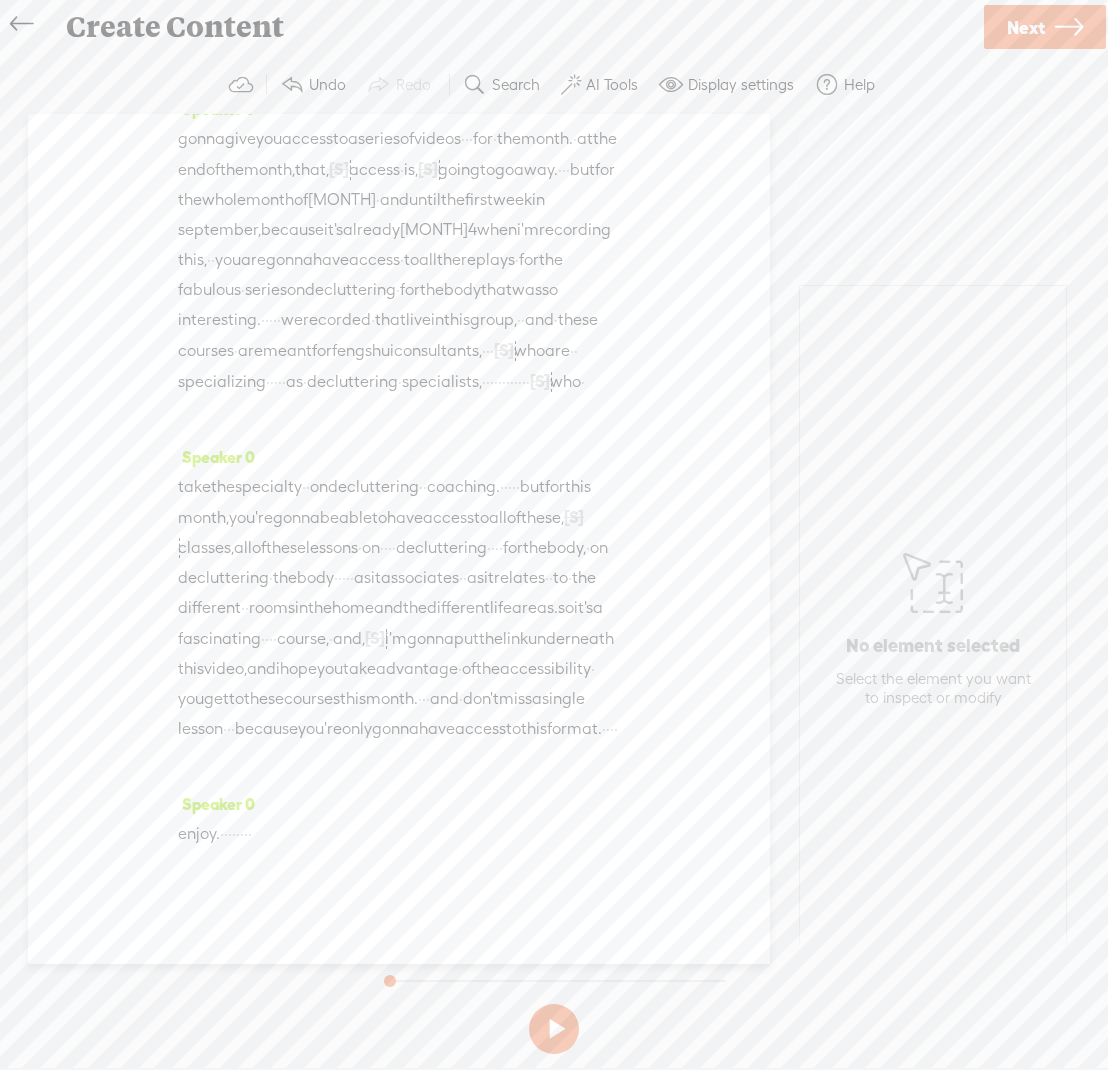 scroll, scrollTop: 465, scrollLeft: 0, axis: vertical 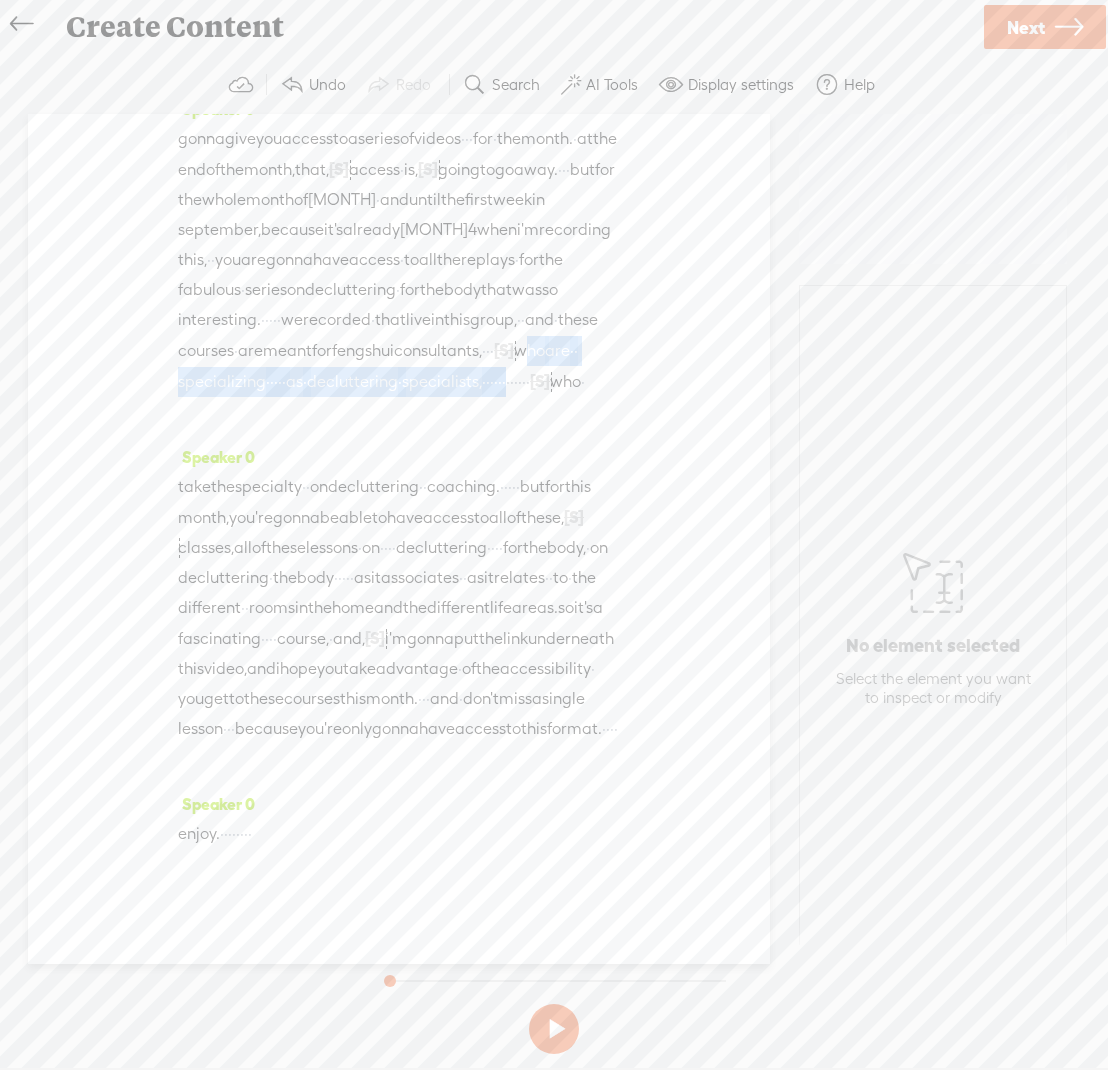 drag, startPoint x: 181, startPoint y: 346, endPoint x: 323, endPoint y: 365, distance: 143.26549 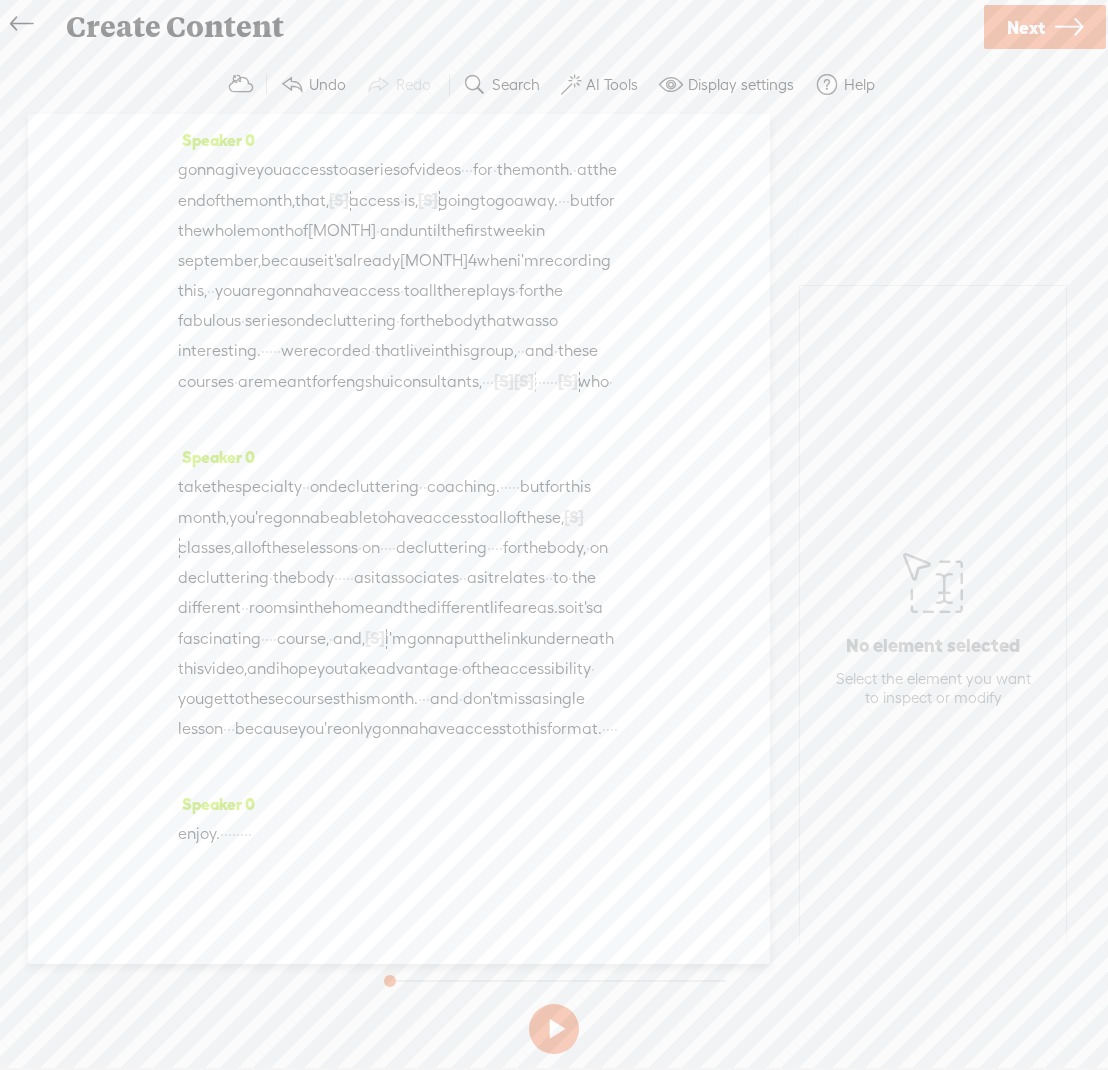 scroll, scrollTop: 462, scrollLeft: 0, axis: vertical 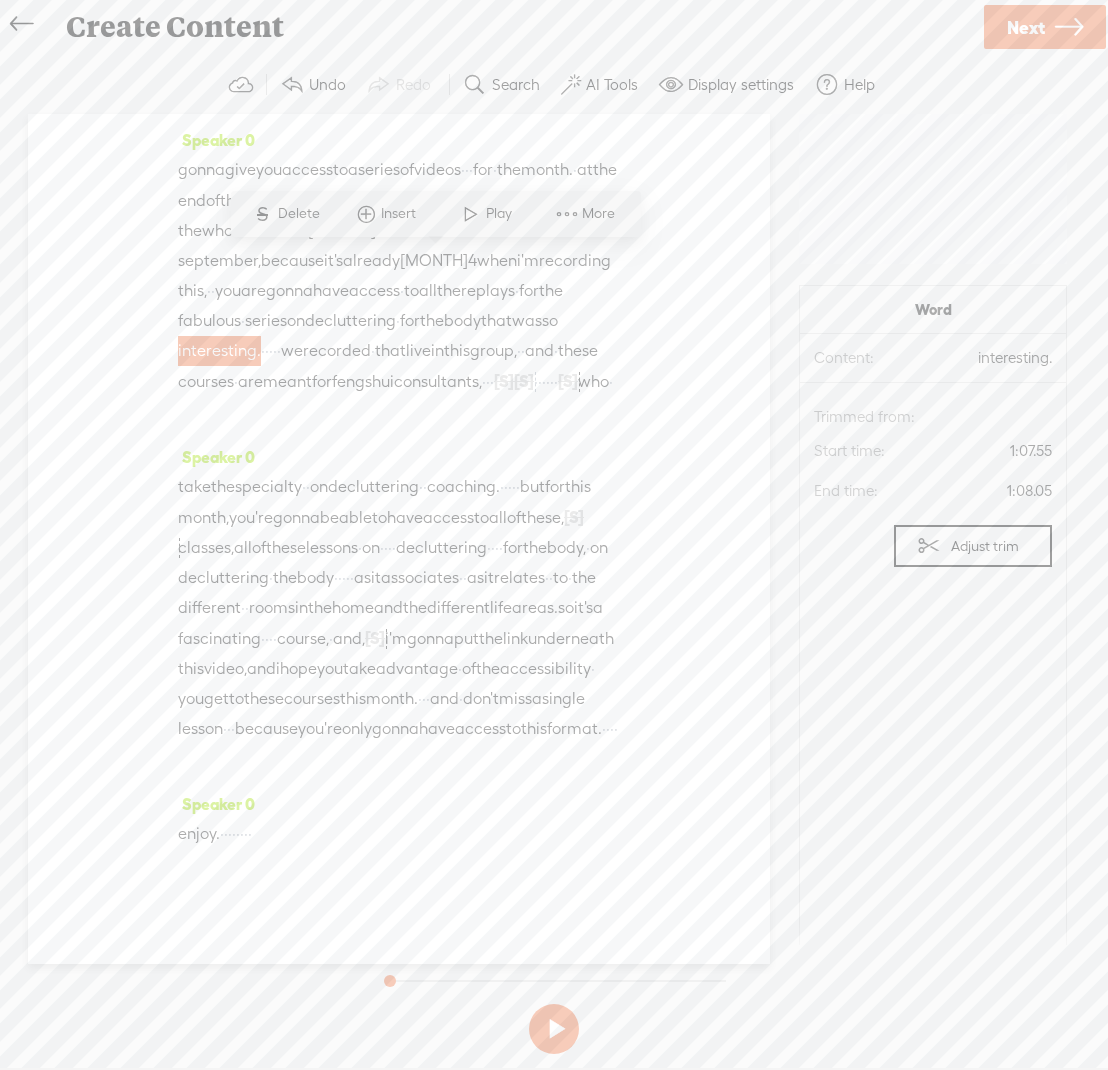click at bounding box center [471, 214] 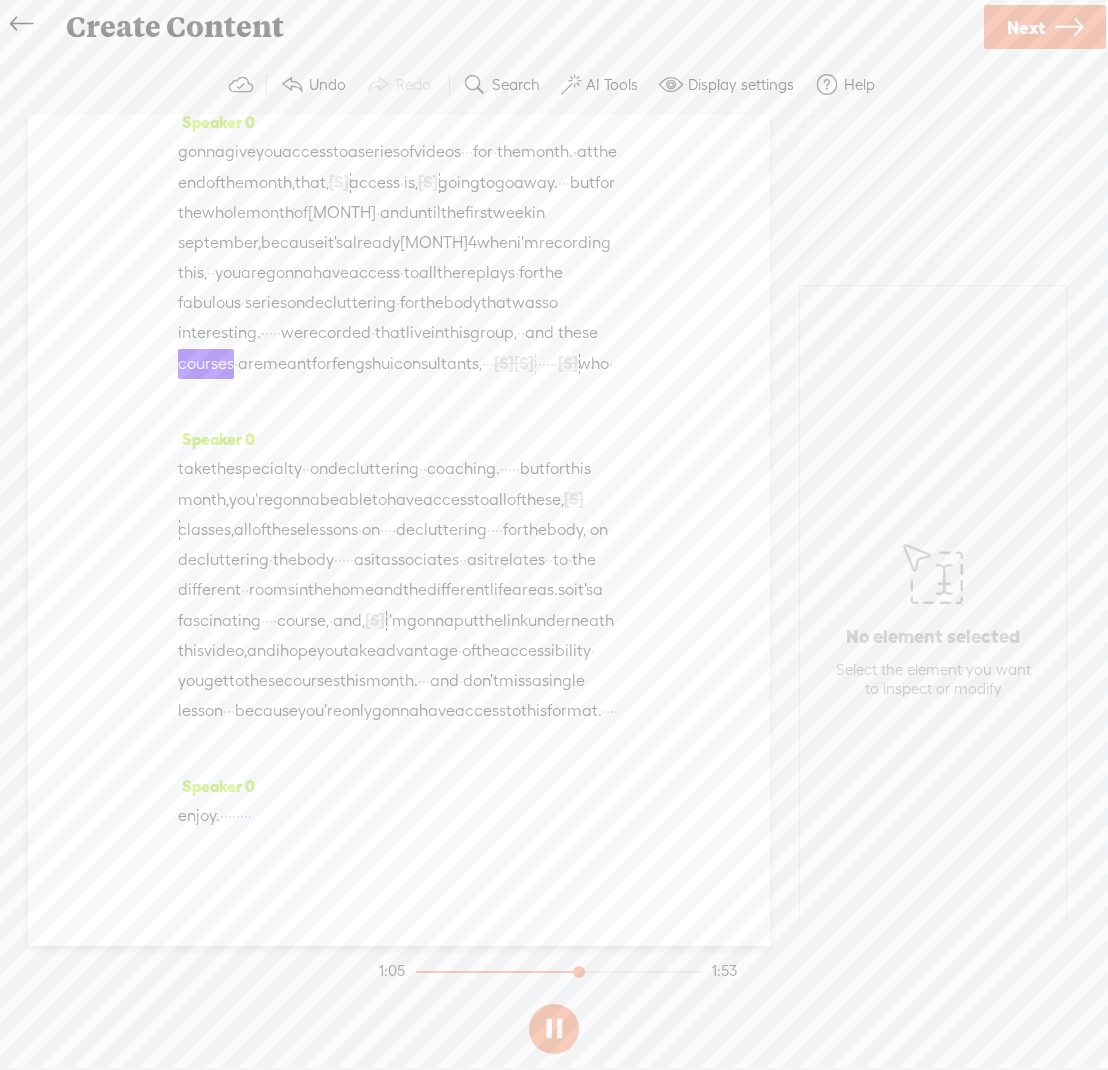 scroll, scrollTop: 404, scrollLeft: 0, axis: vertical 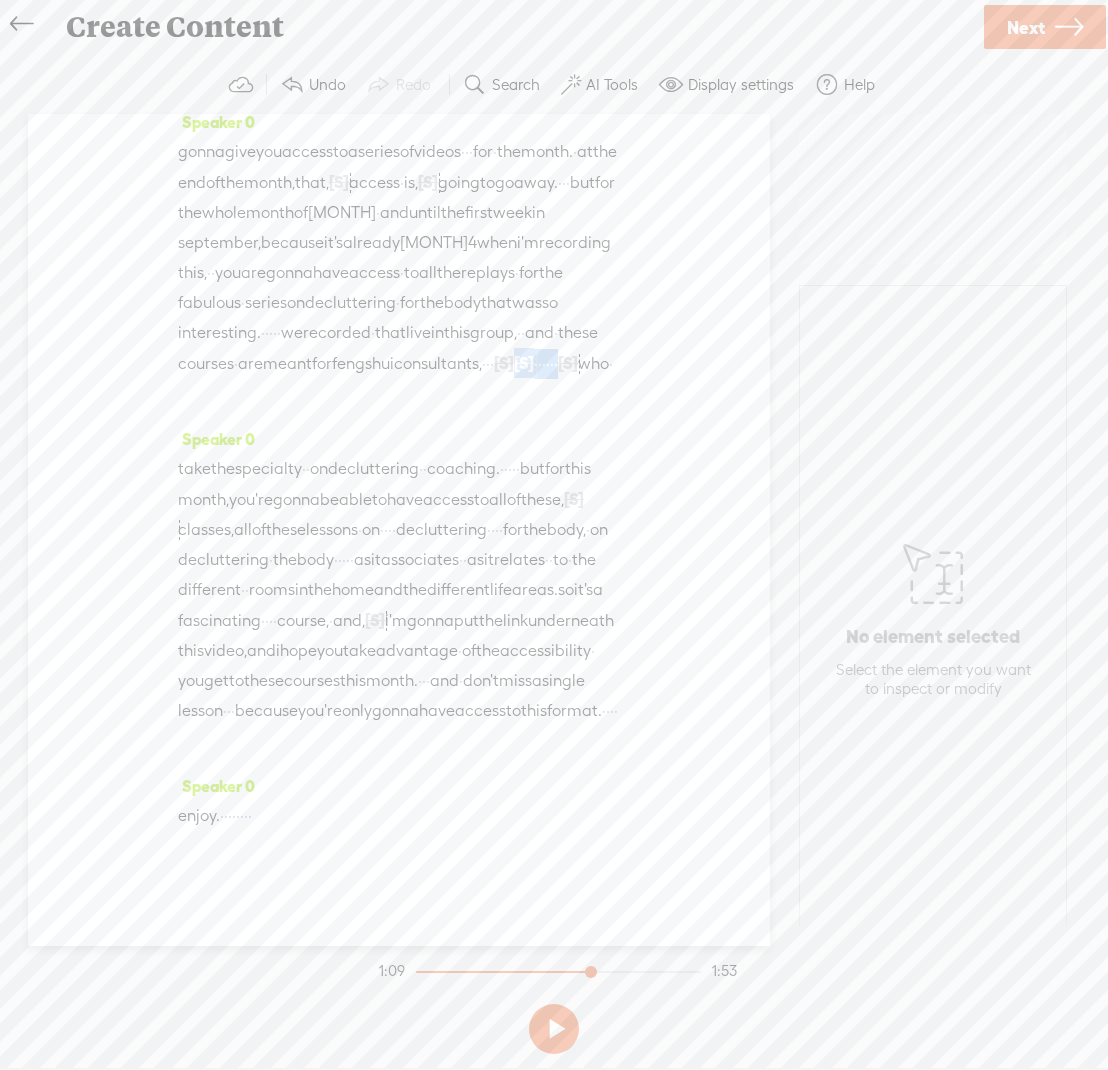 drag, startPoint x: 267, startPoint y: 407, endPoint x: 176, endPoint y: 402, distance: 91.13726 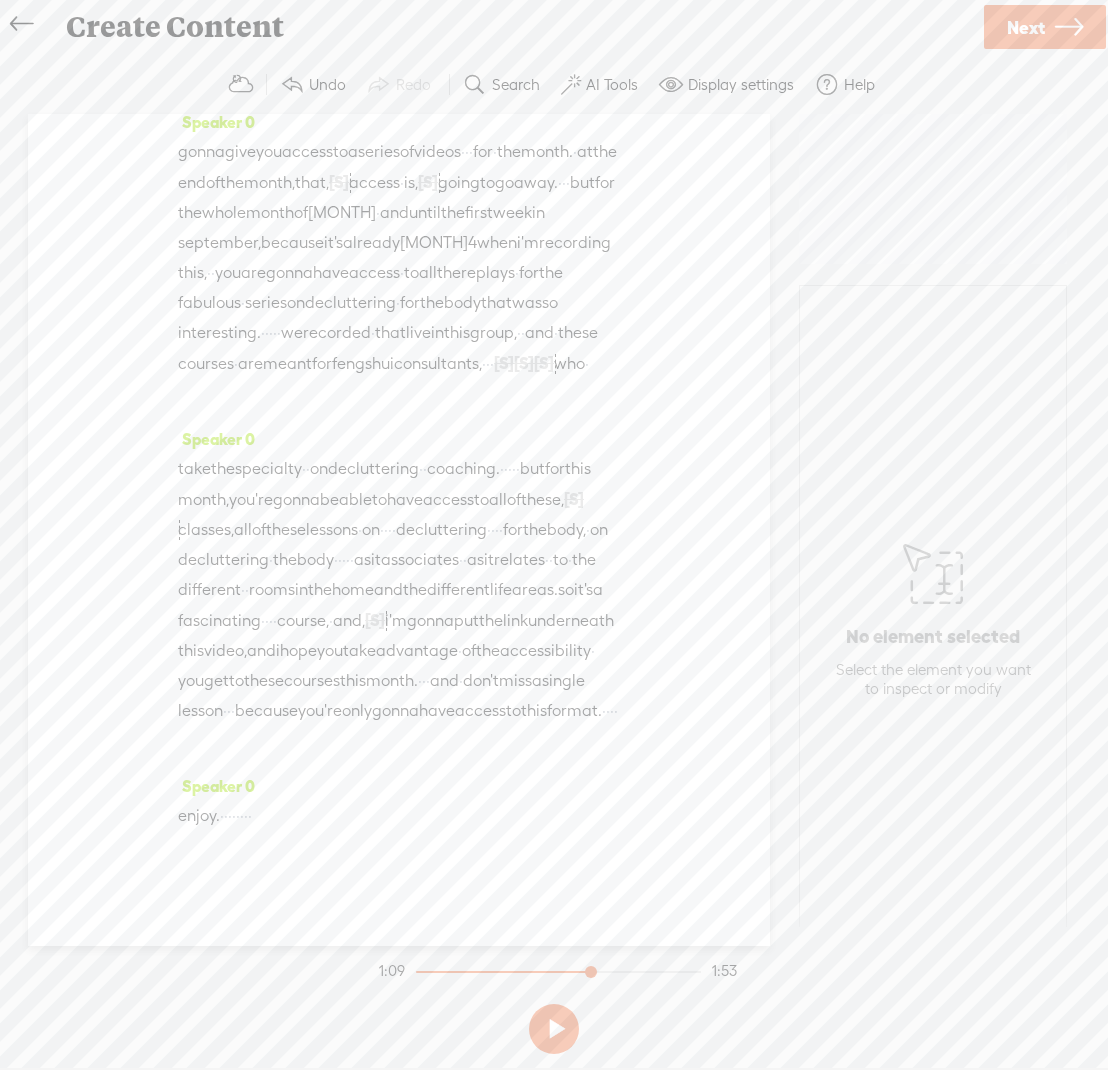 click on "consultants," at bounding box center [438, 364] 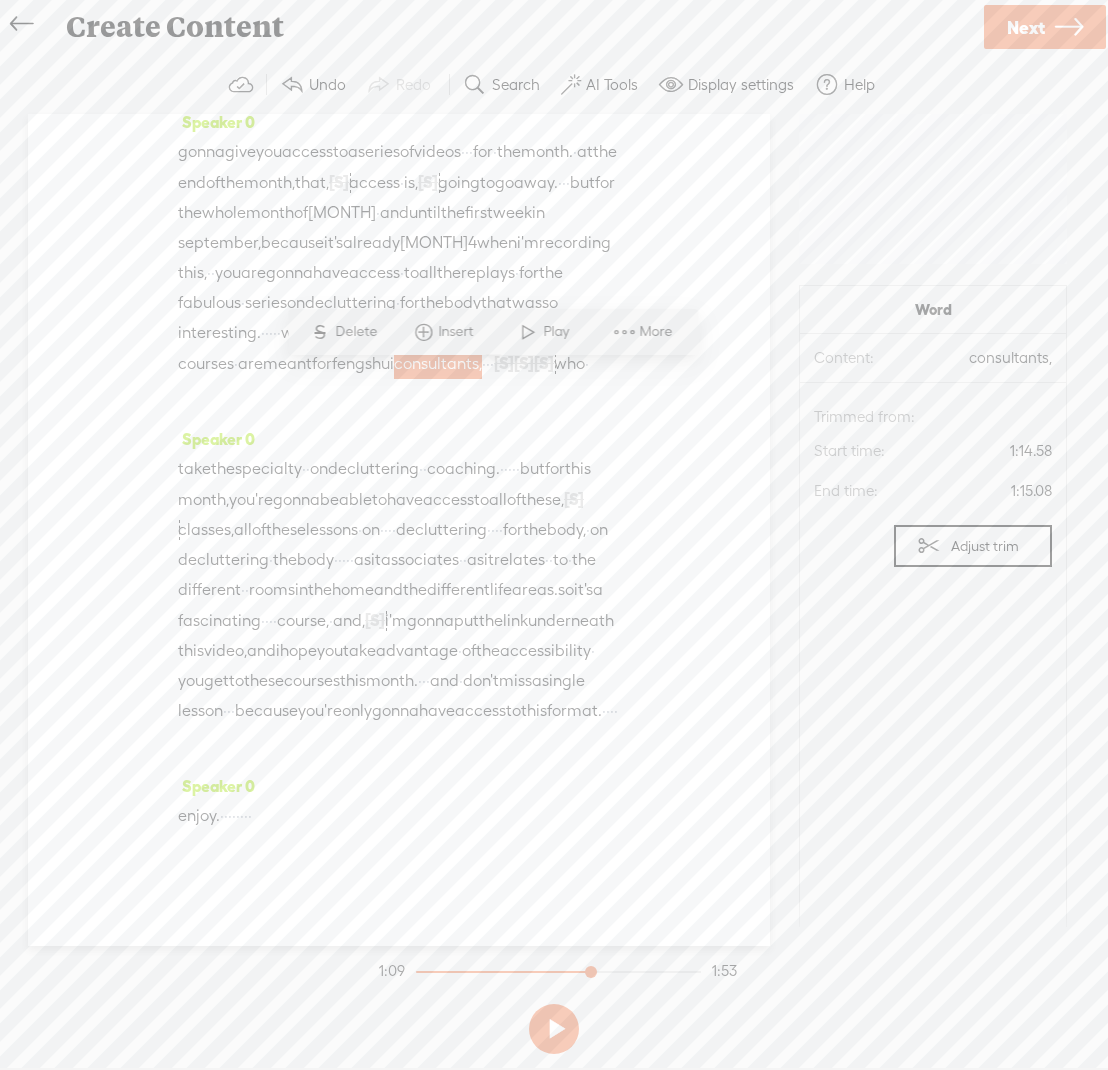 click at bounding box center (528, 332) 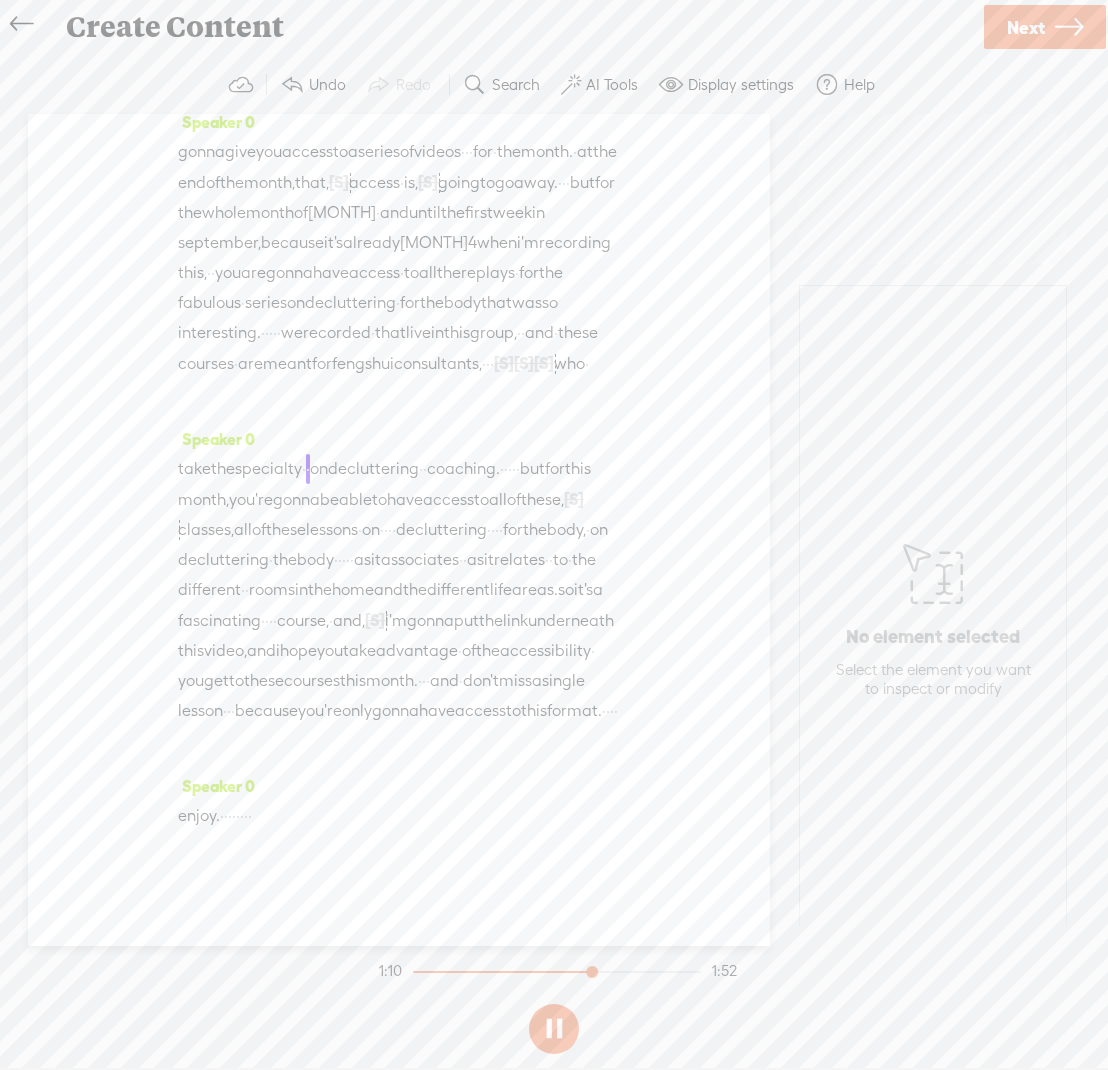 scroll, scrollTop: 479, scrollLeft: 0, axis: vertical 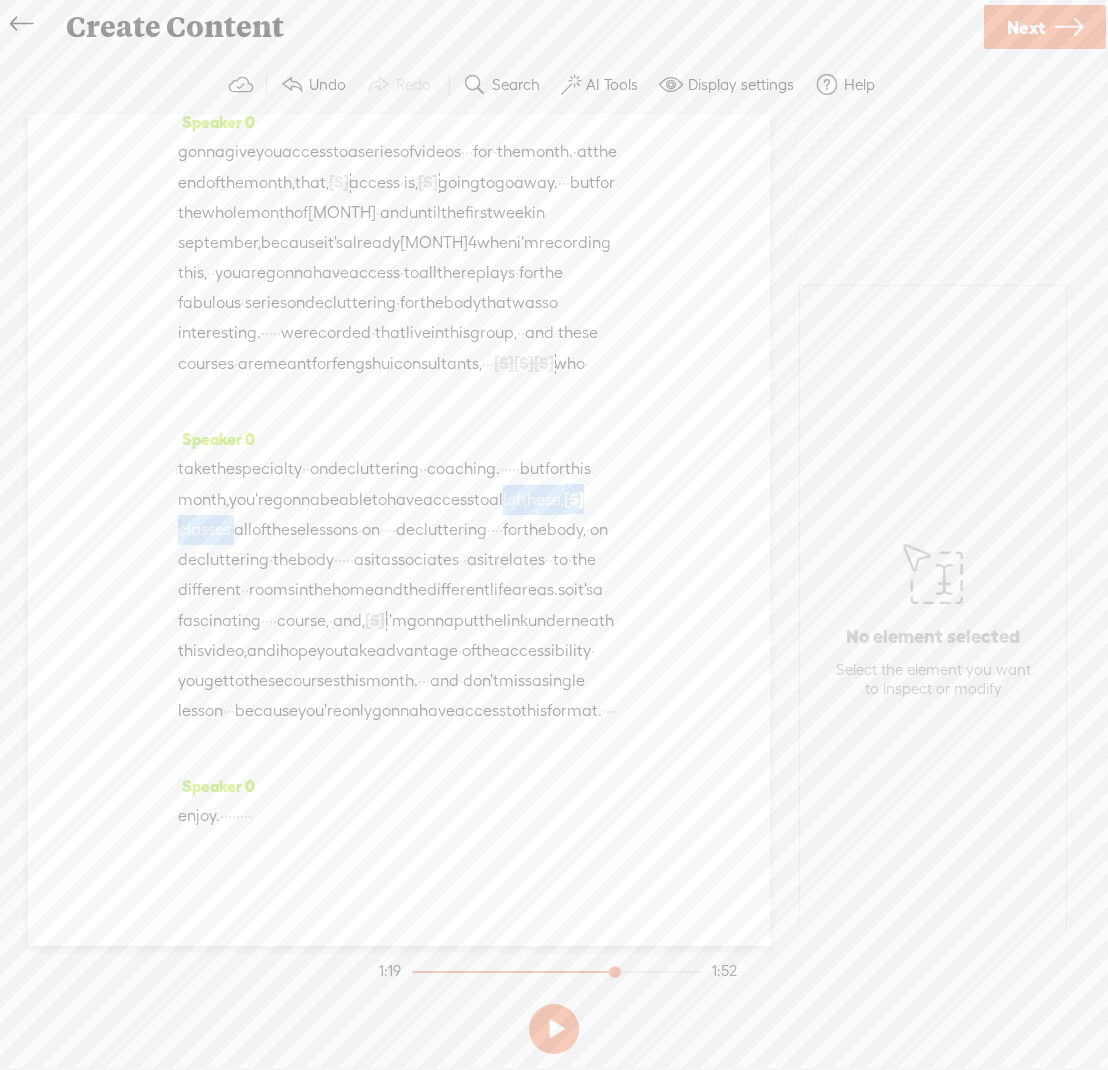 drag, startPoint x: 433, startPoint y: 468, endPoint x: 269, endPoint y: 466, distance: 164.01219 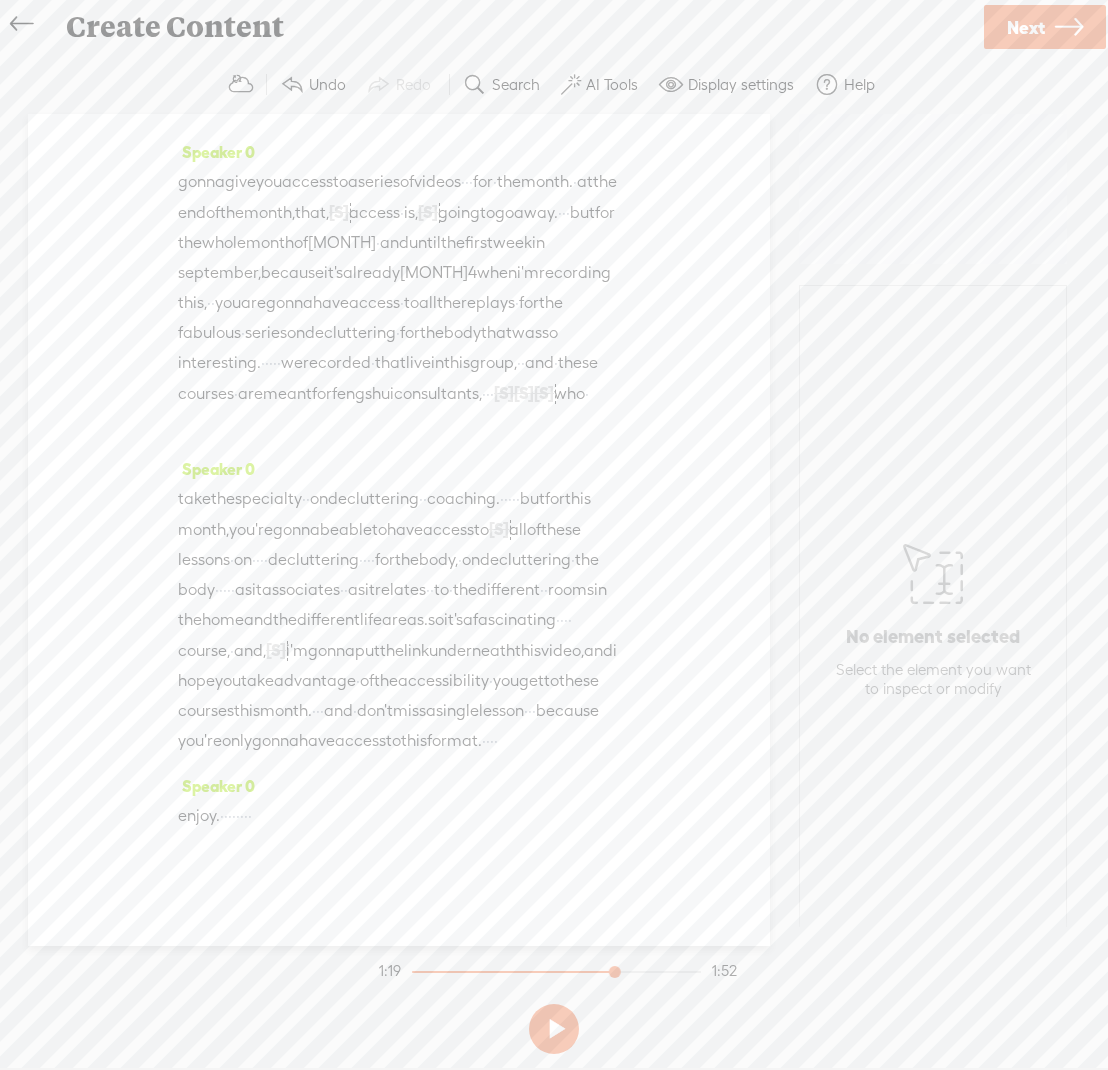 click on "to" at bounding box center [481, 530] 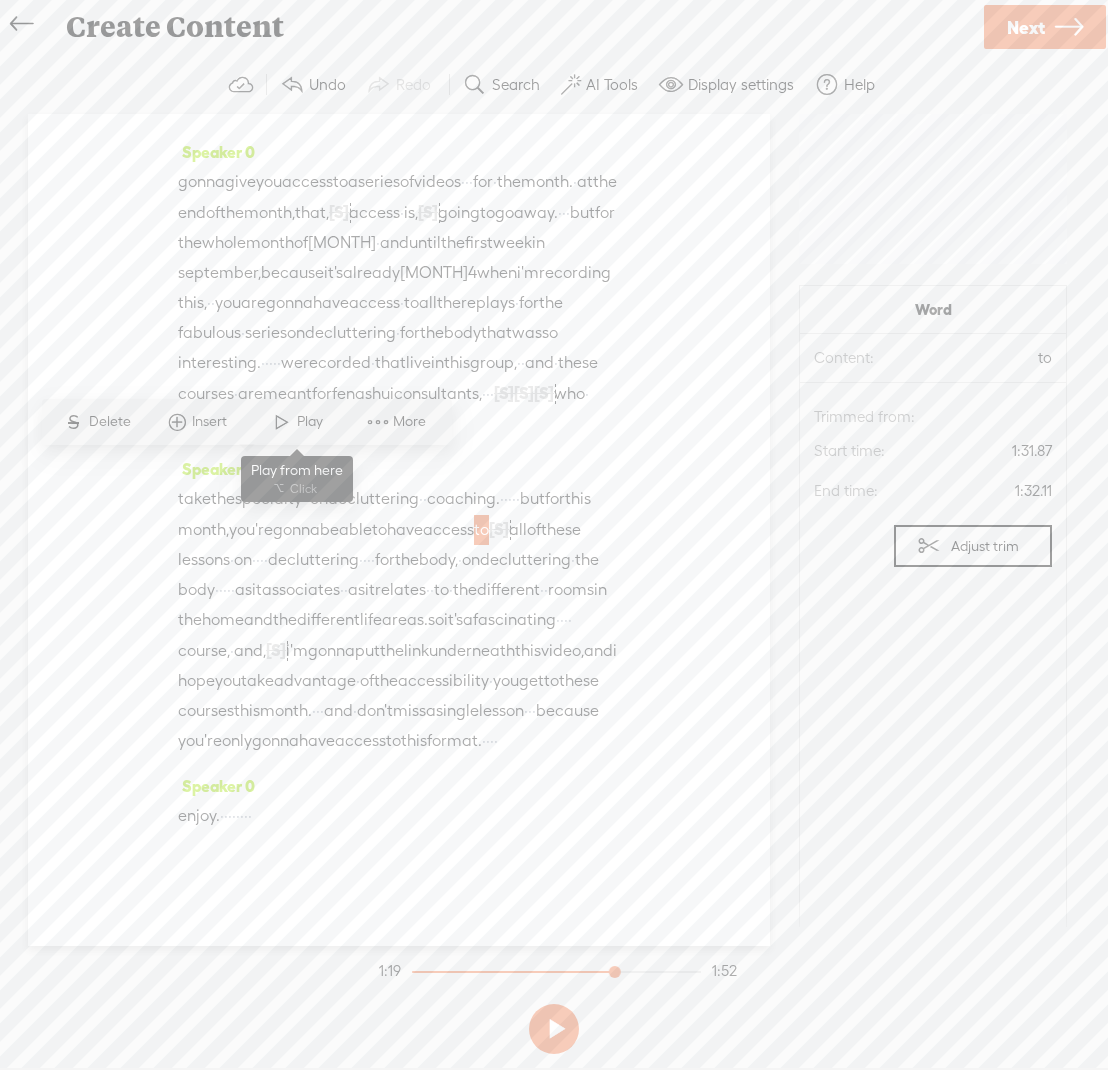 click at bounding box center [282, 422] 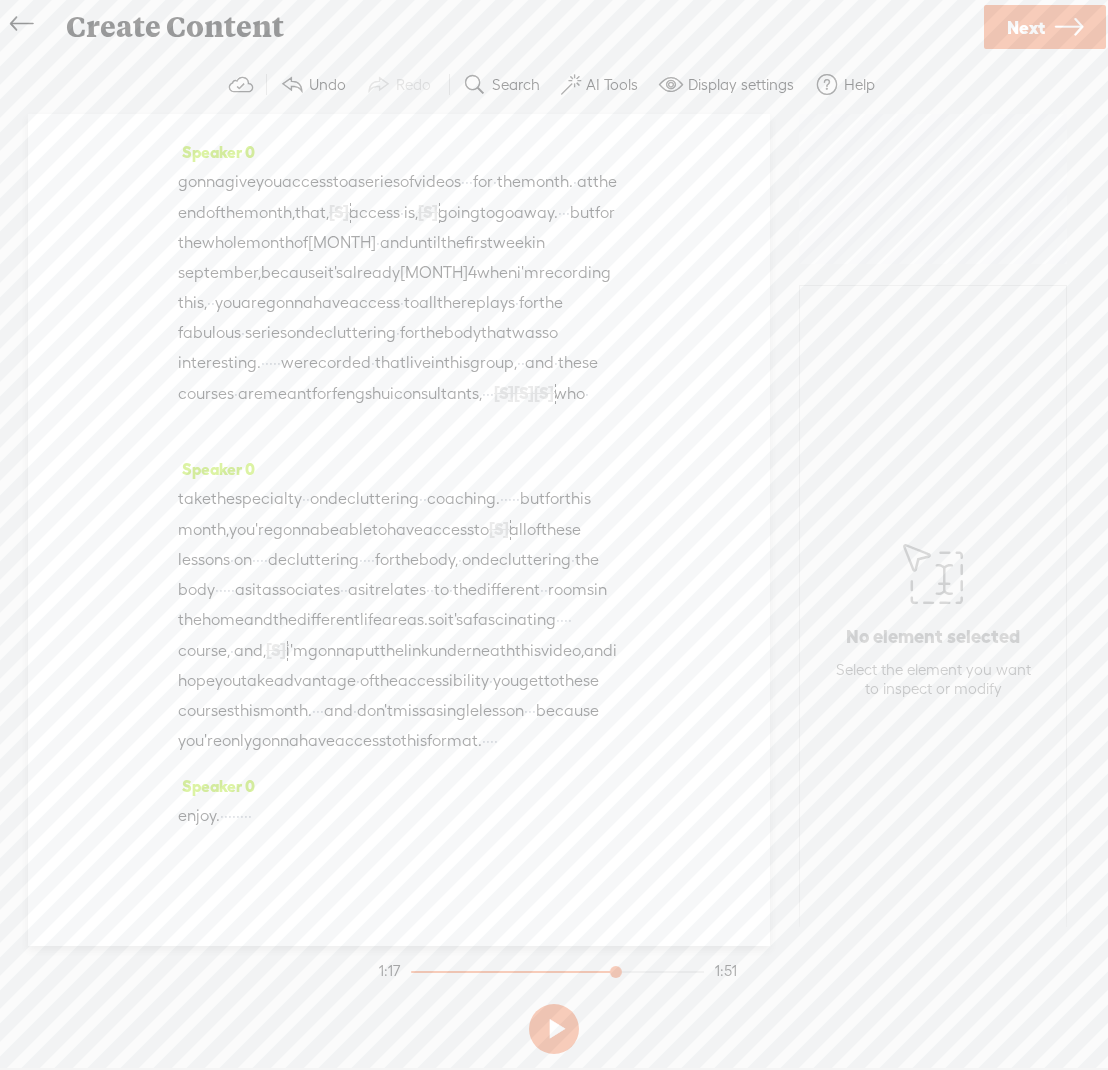 click on "[S]" at bounding box center (499, 529) 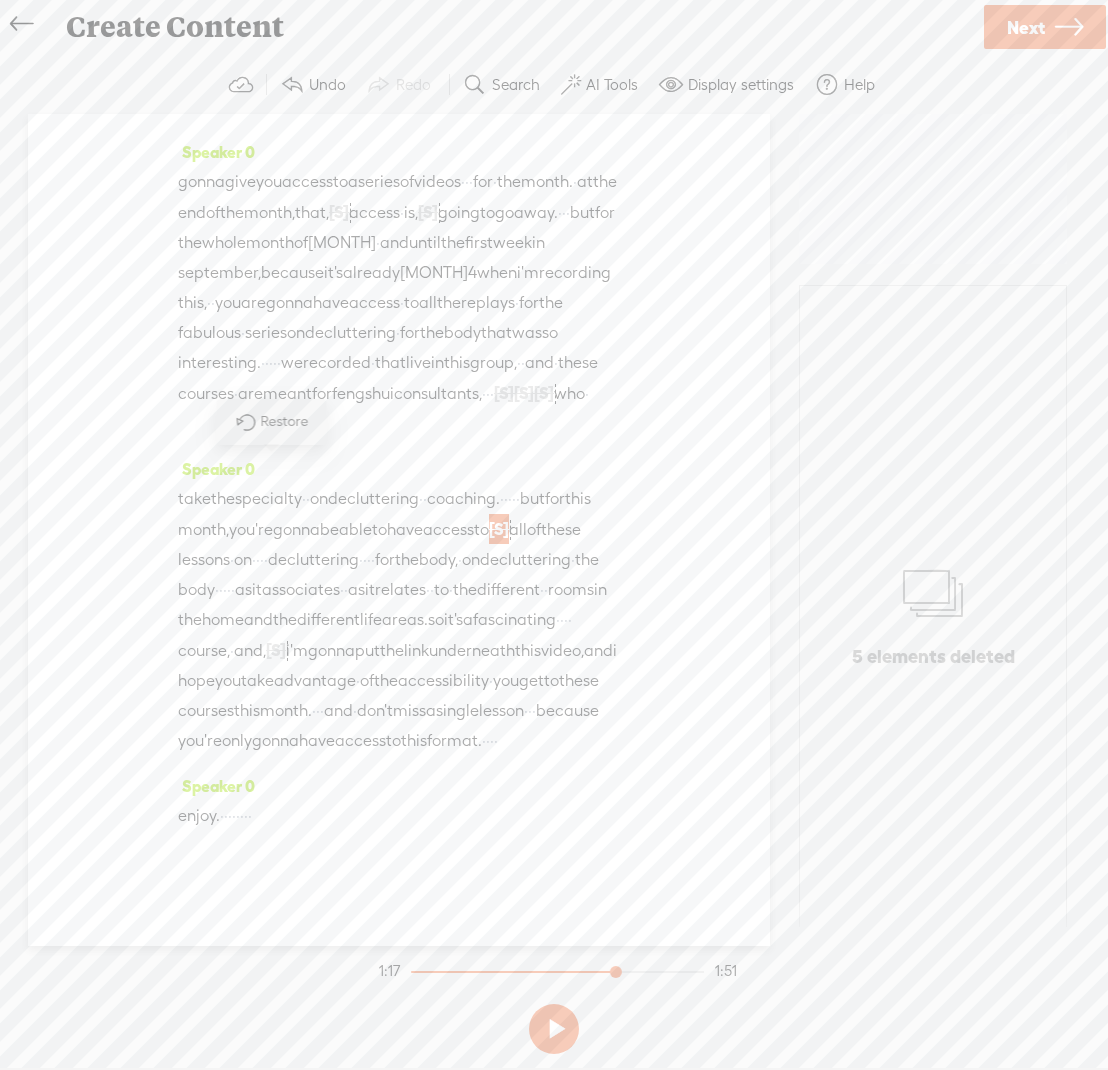 click on "Restore" at bounding box center [286, 422] 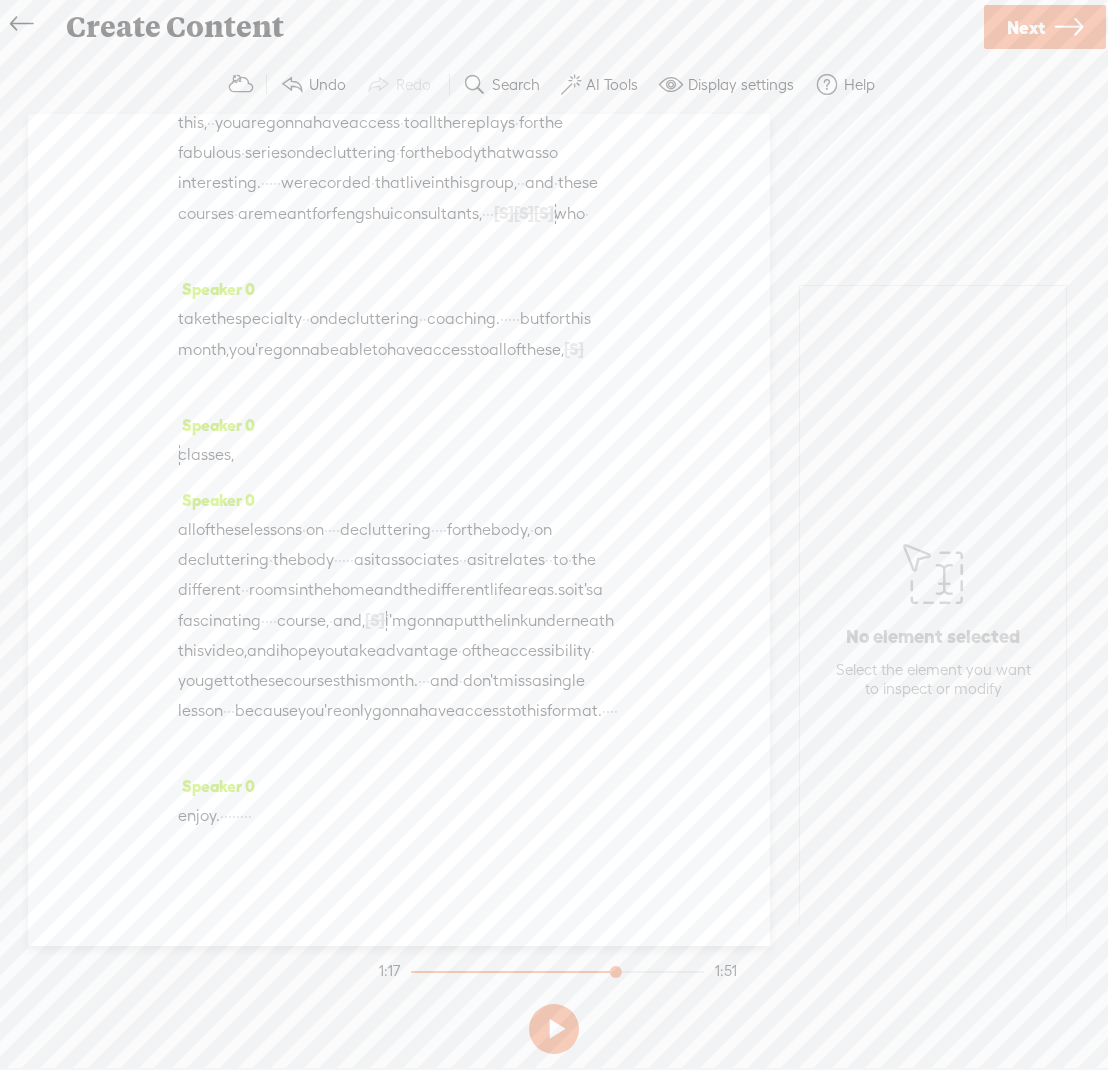 click on "access" at bounding box center (448, 350) 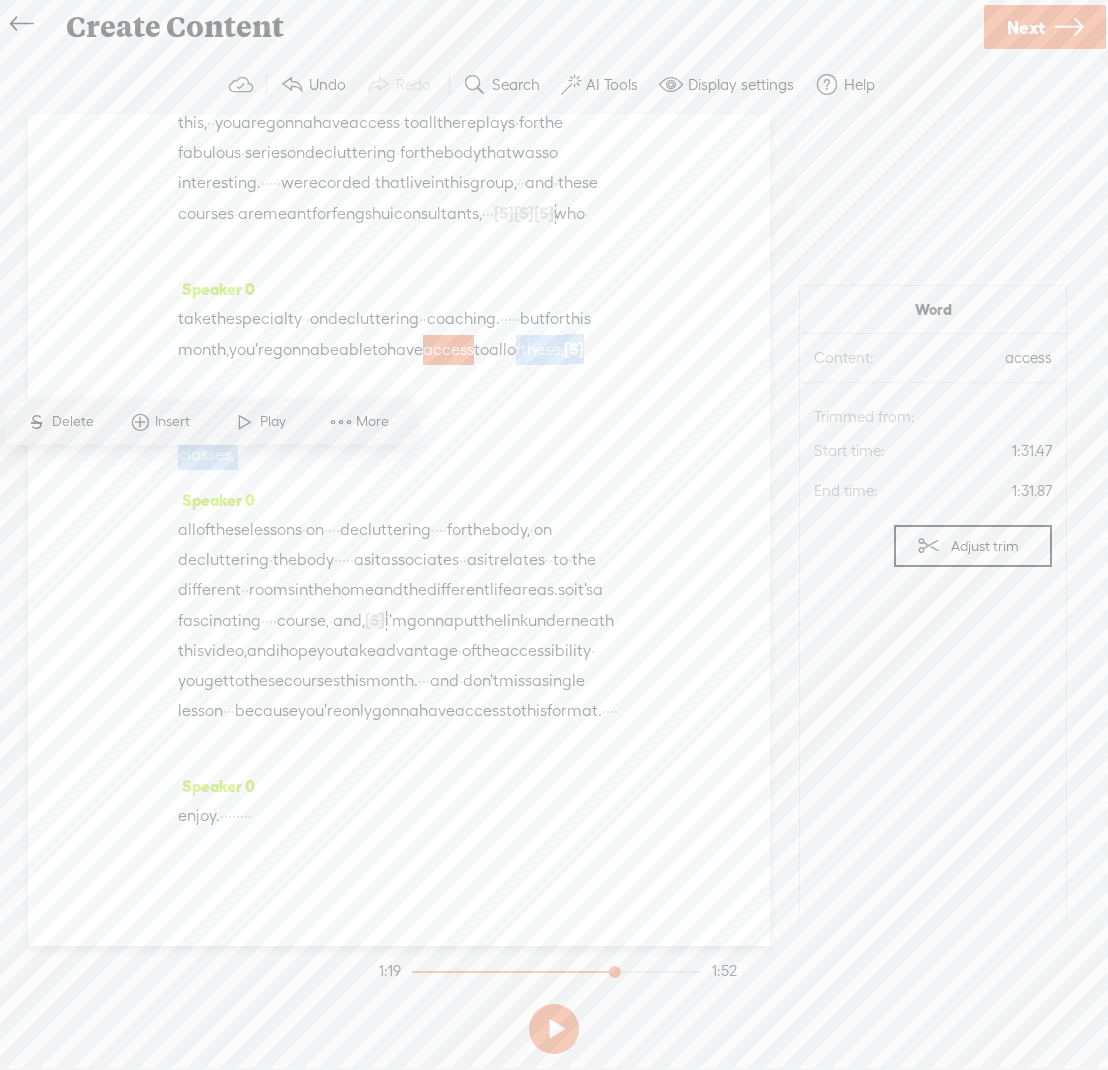 drag, startPoint x: 291, startPoint y: 465, endPoint x: 296, endPoint y: 546, distance: 81.154175 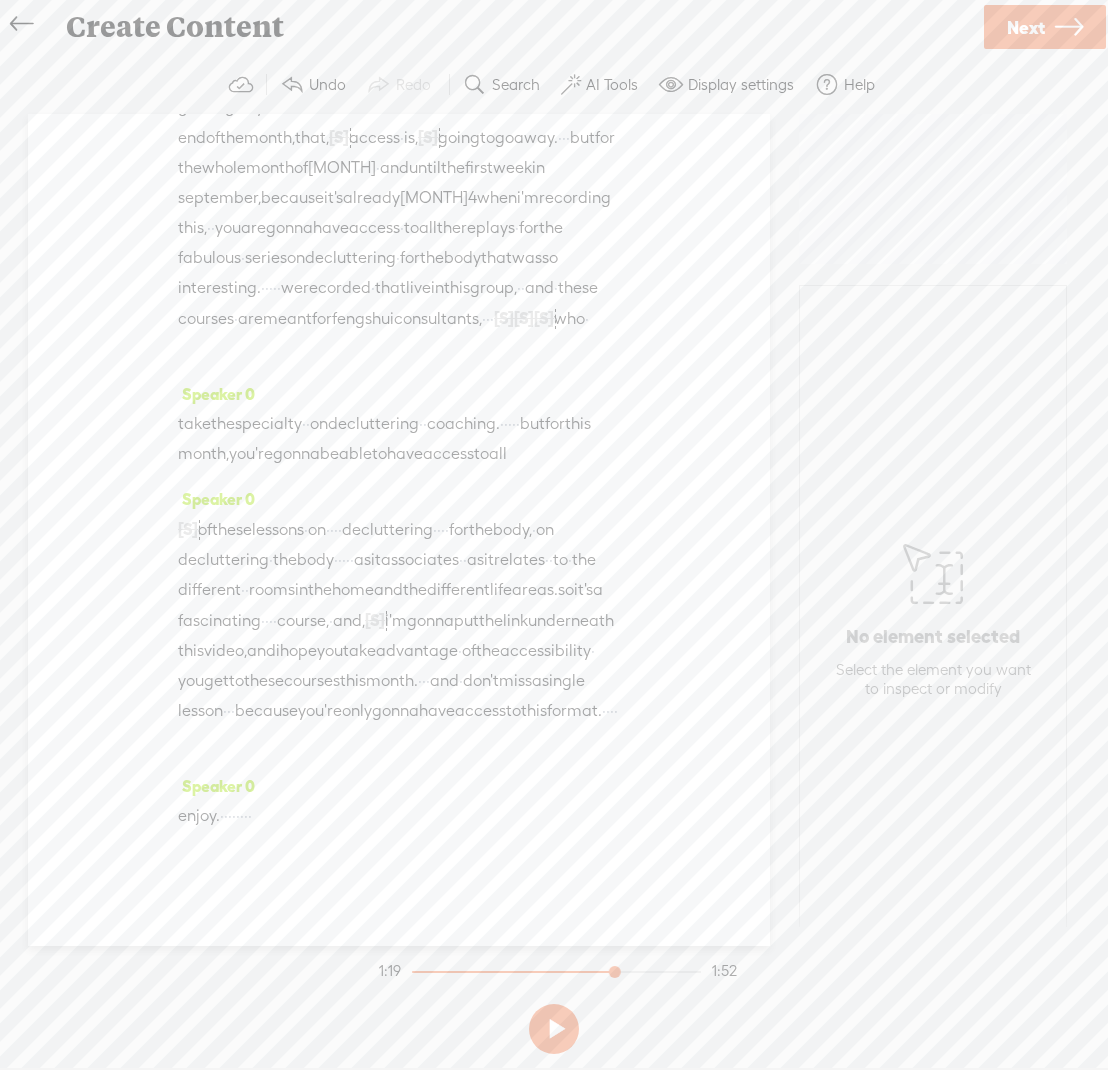 click on "access" at bounding box center [448, 454] 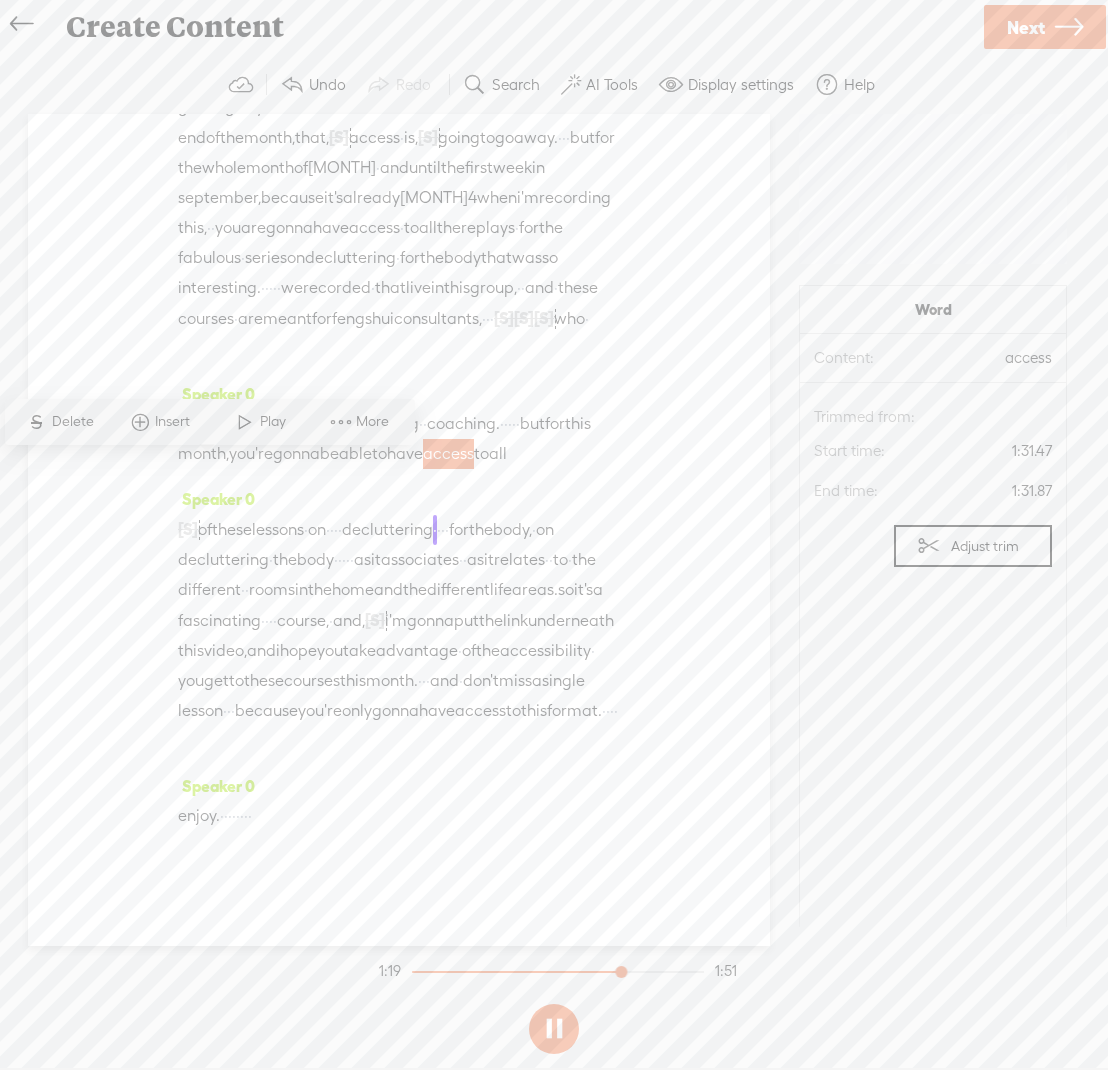 click at bounding box center [245, 422] 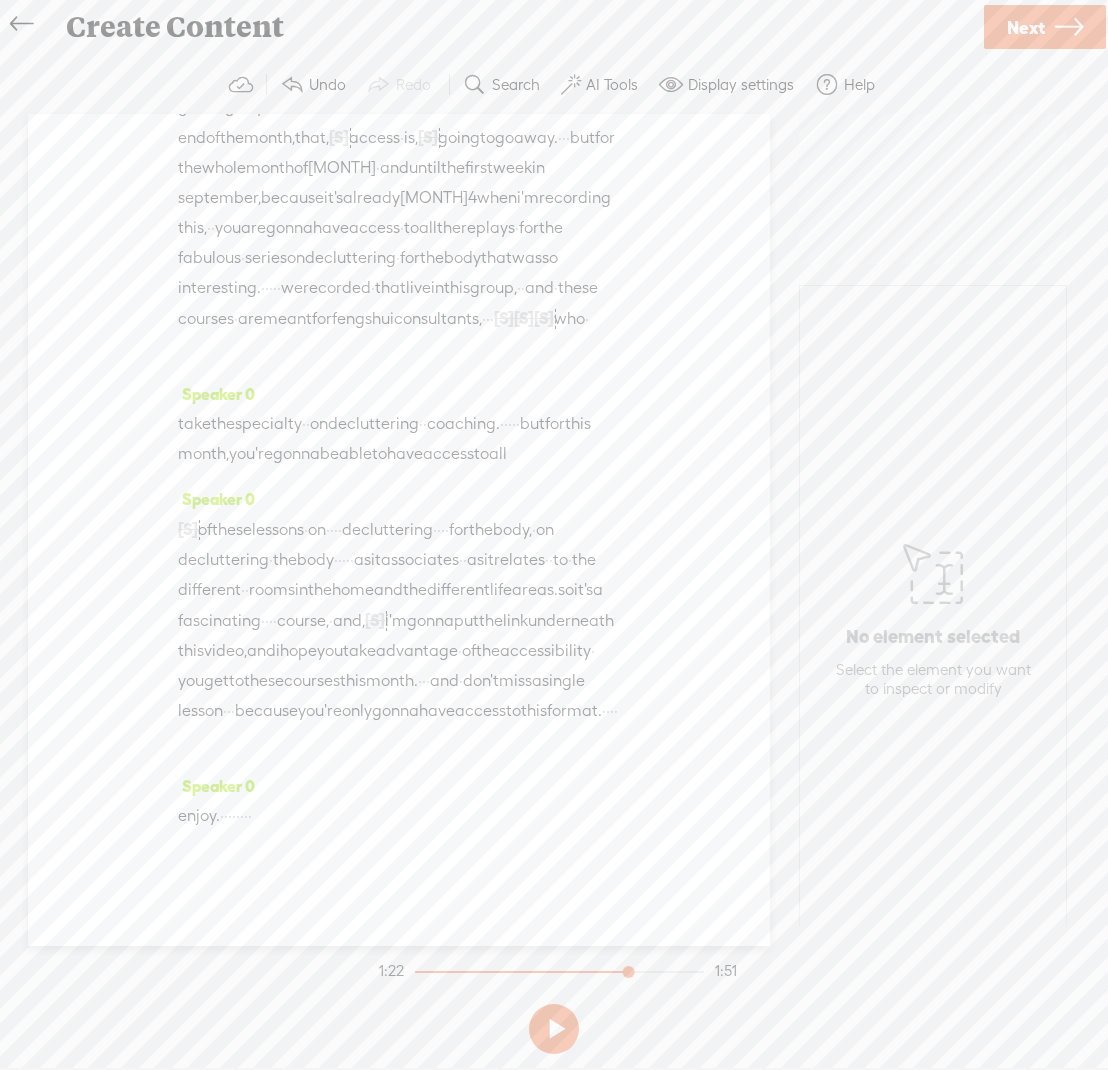 drag, startPoint x: 347, startPoint y: 545, endPoint x: 264, endPoint y: 577, distance: 88.95505 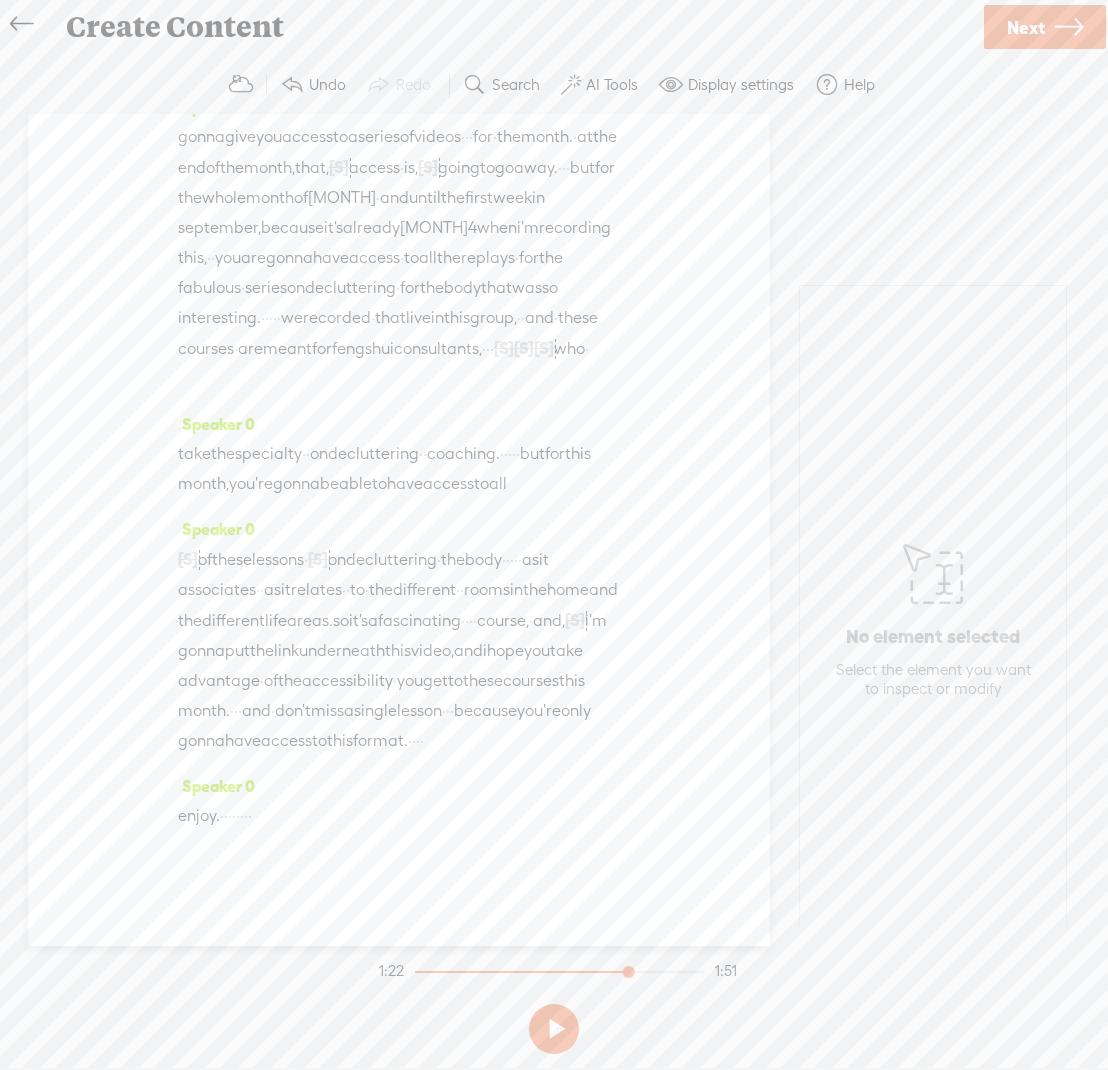 click on "lessons" at bounding box center (278, 560) 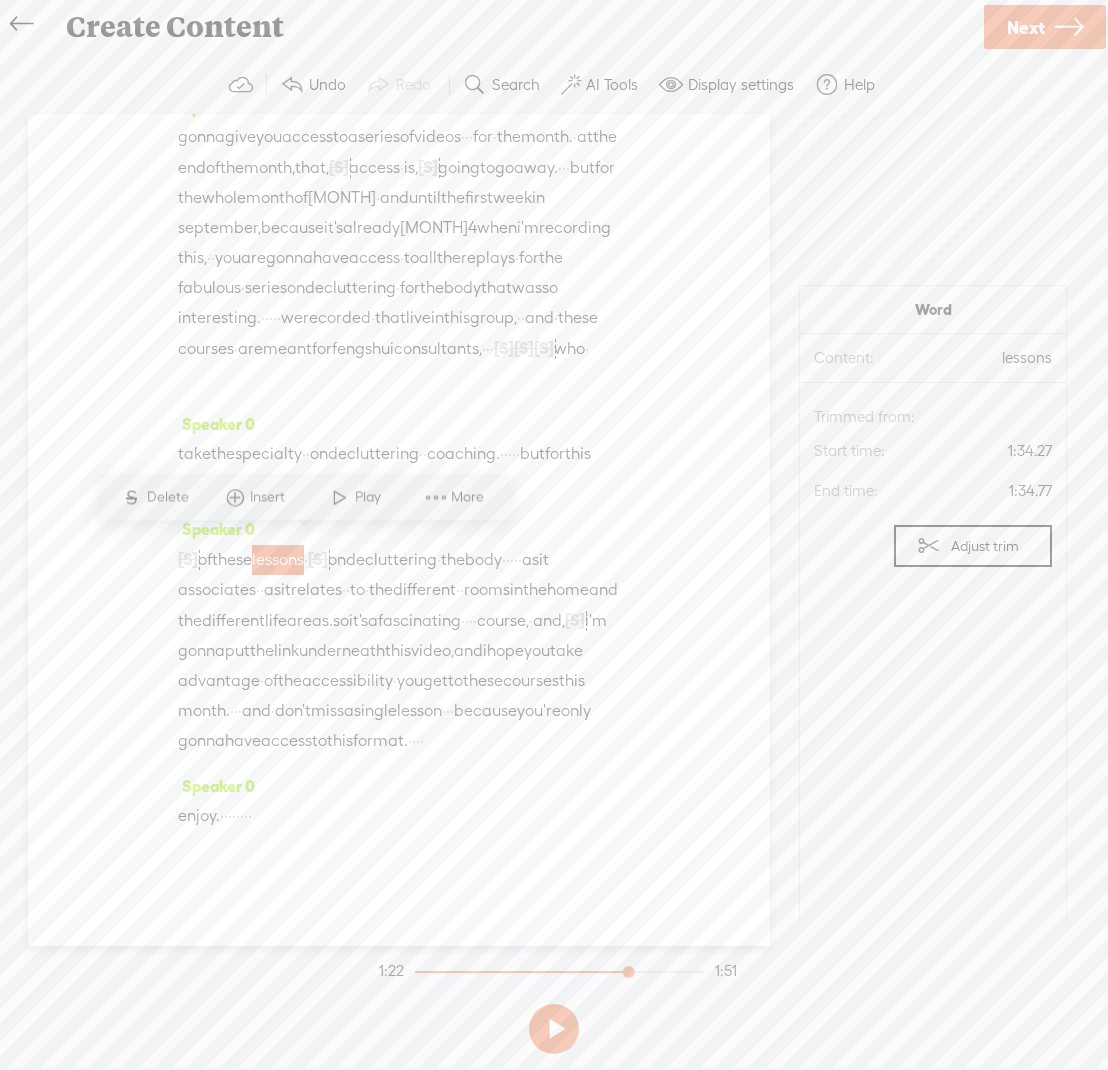 click at bounding box center [340, 497] 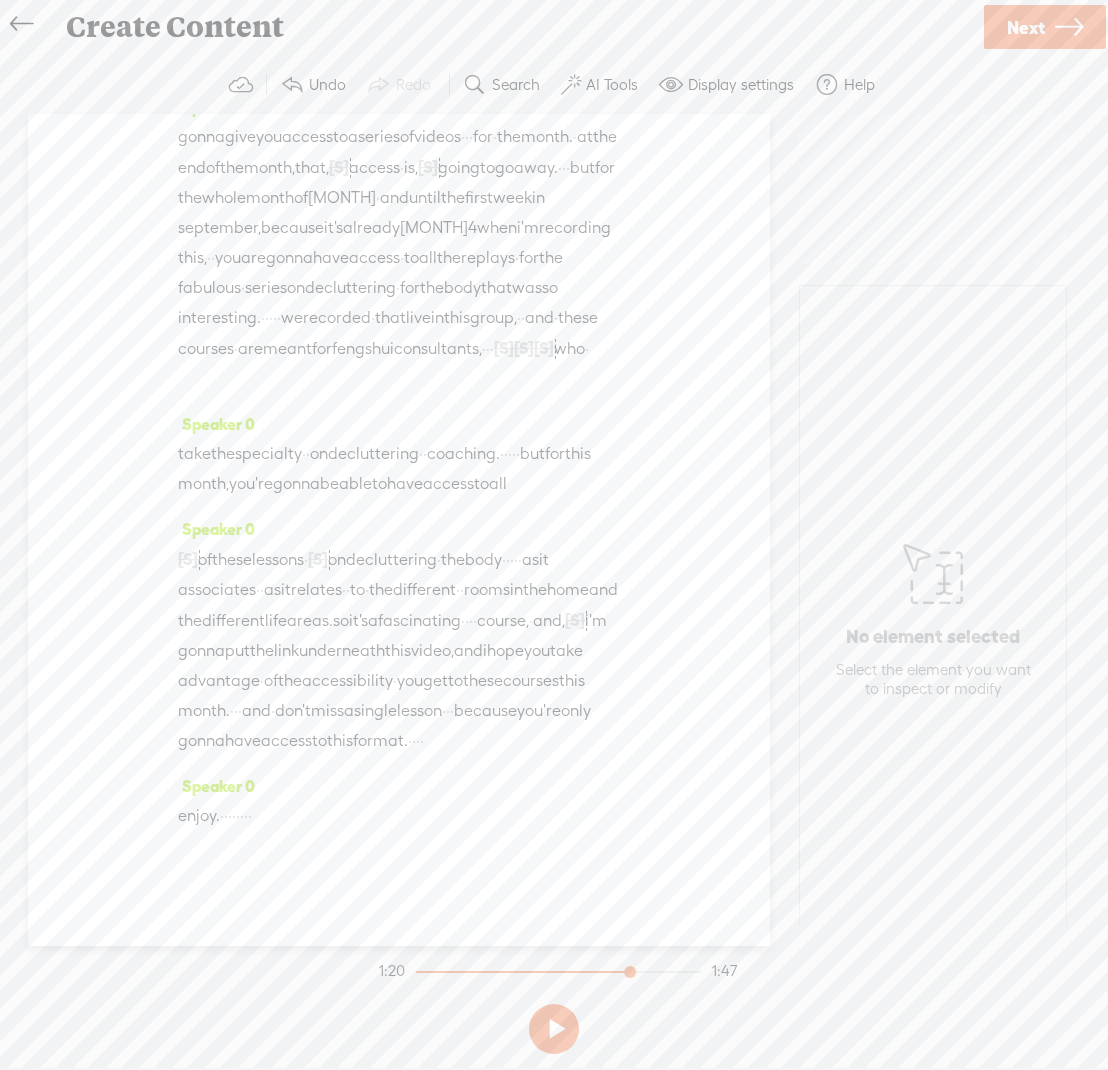 drag, startPoint x: 355, startPoint y: 576, endPoint x: 179, endPoint y: 574, distance: 176.01137 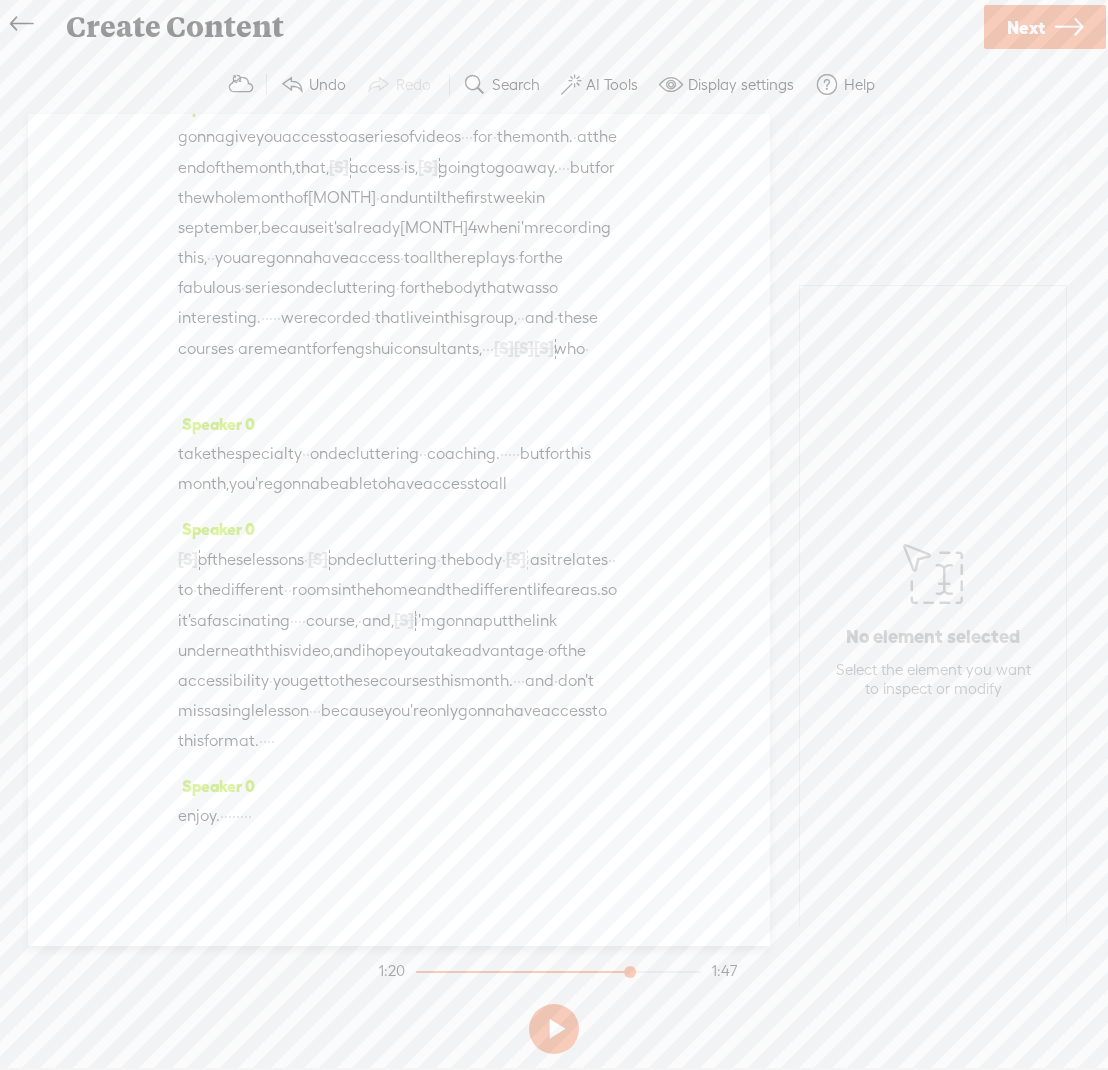 click on "access" at bounding box center (448, 484) 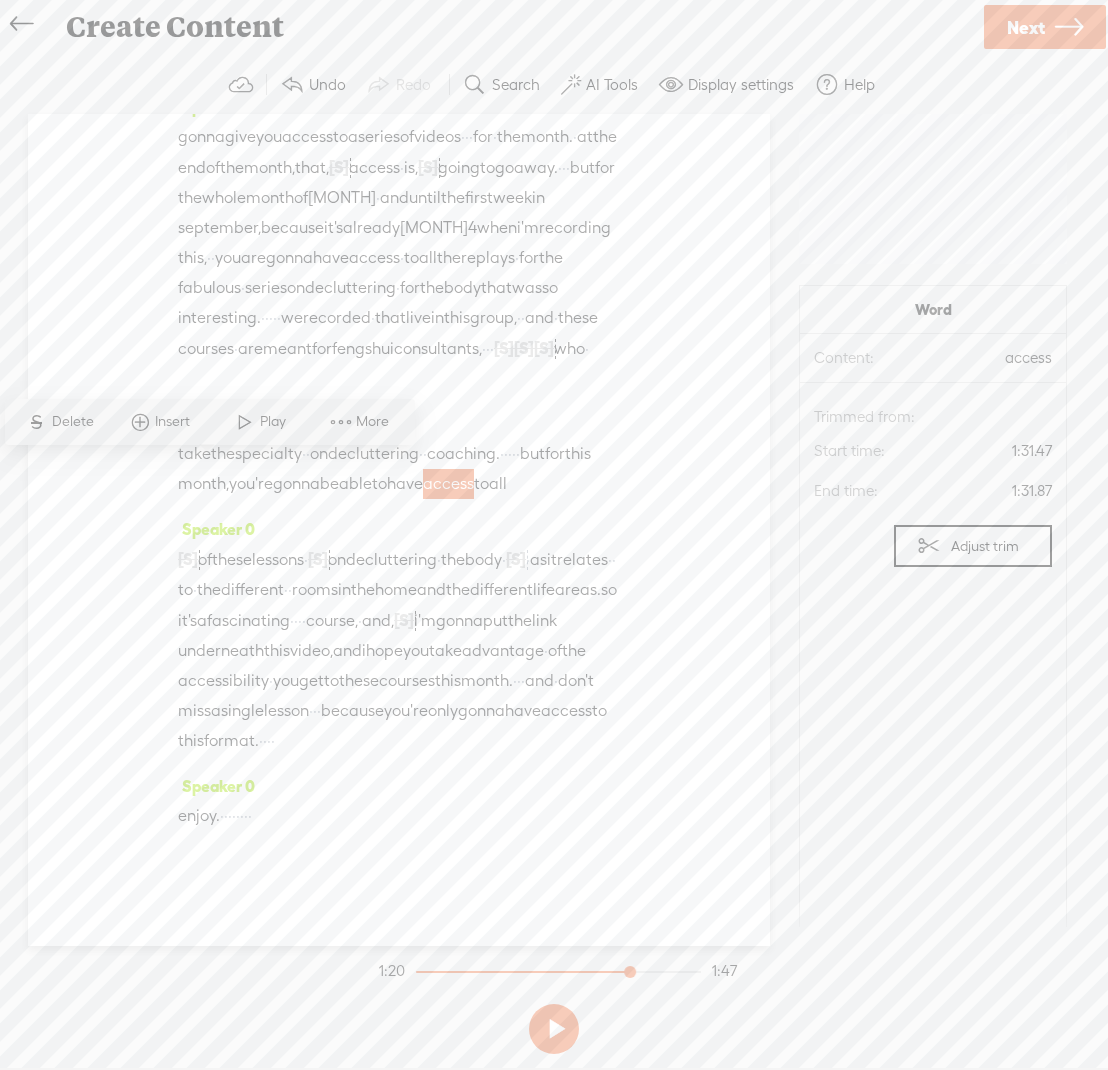 click on "Play" at bounding box center (275, 422) 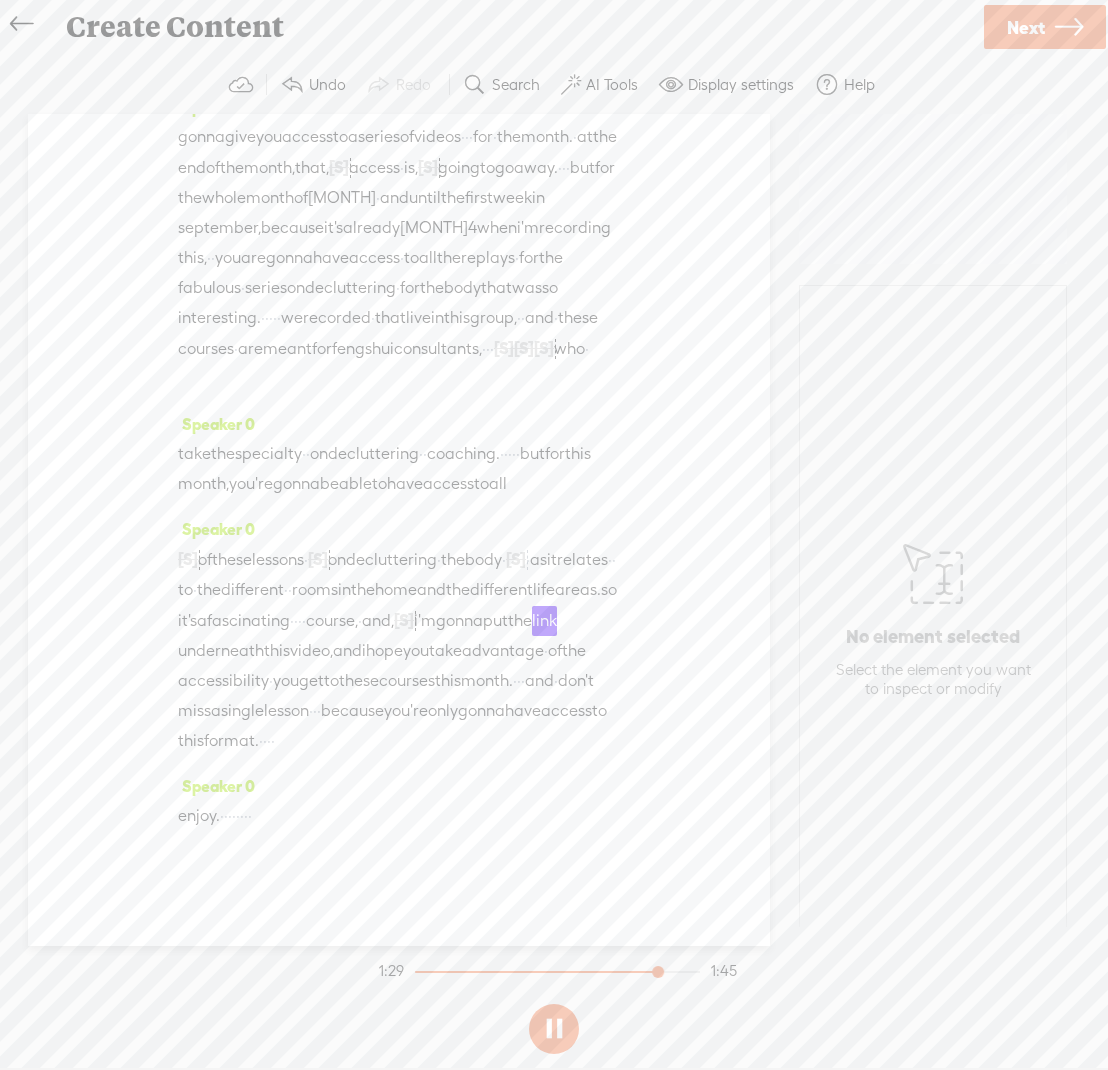 scroll, scrollTop: 525, scrollLeft: 0, axis: vertical 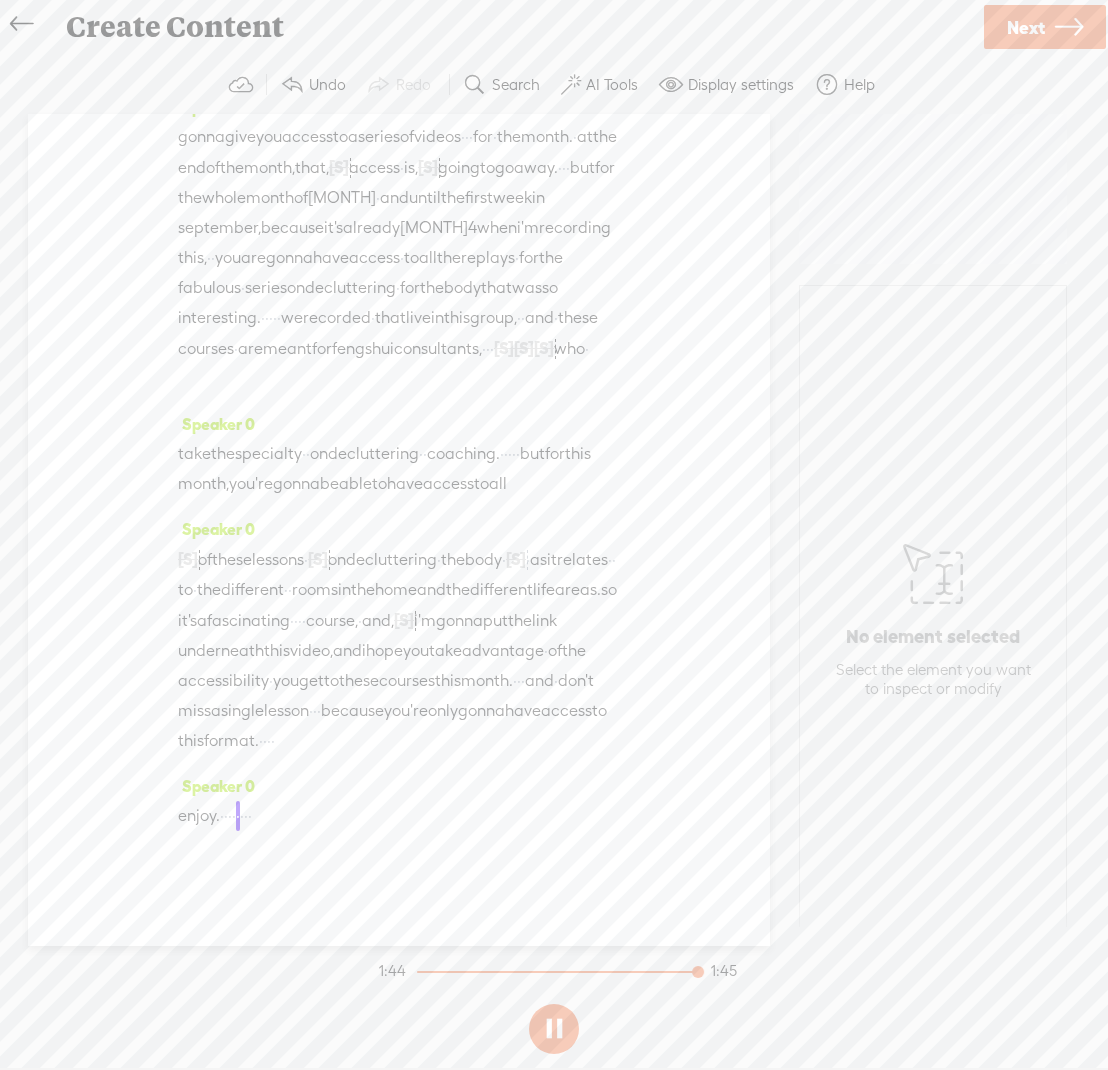 click at bounding box center [1069, 27] 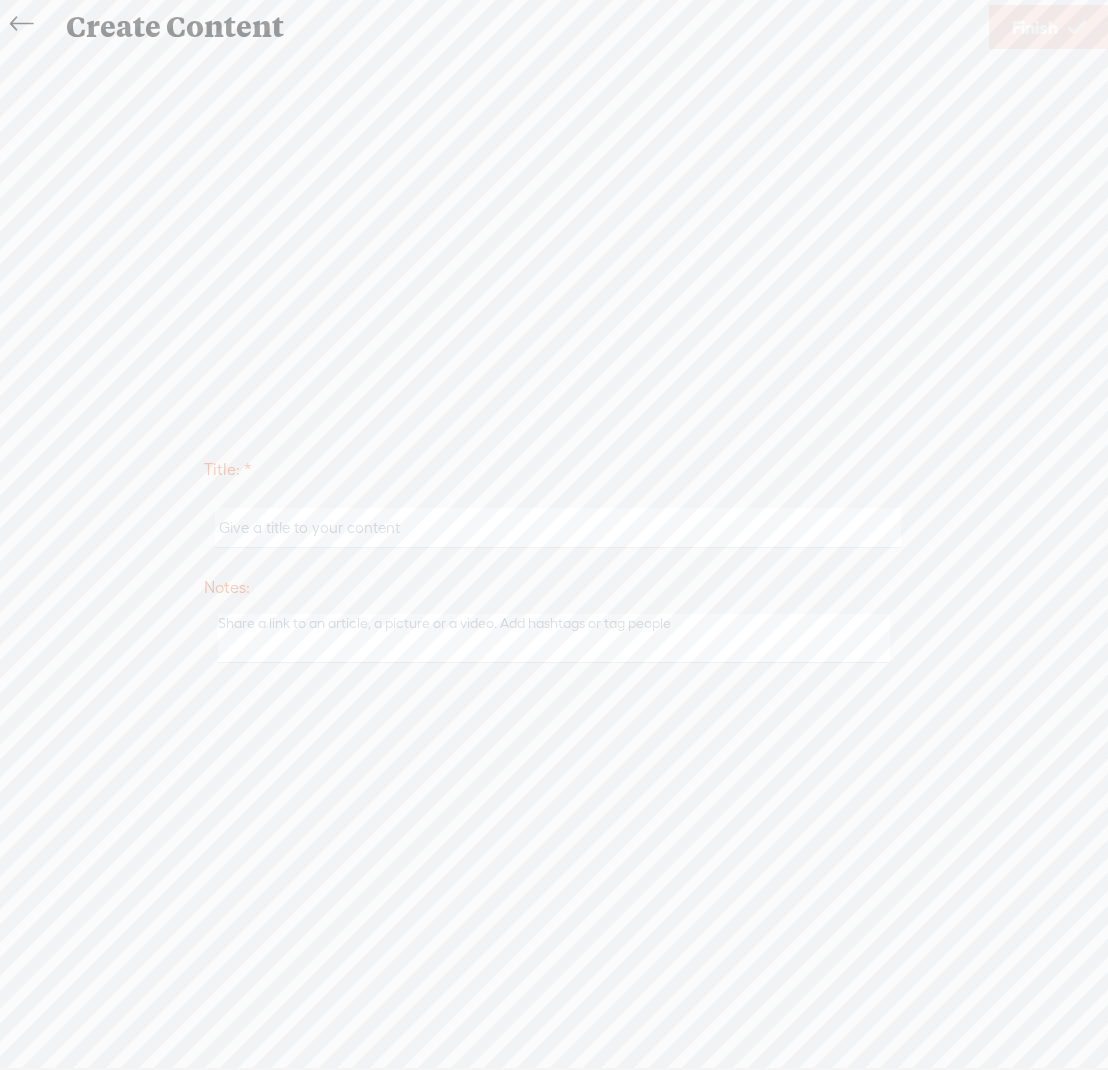 click at bounding box center [557, 527] 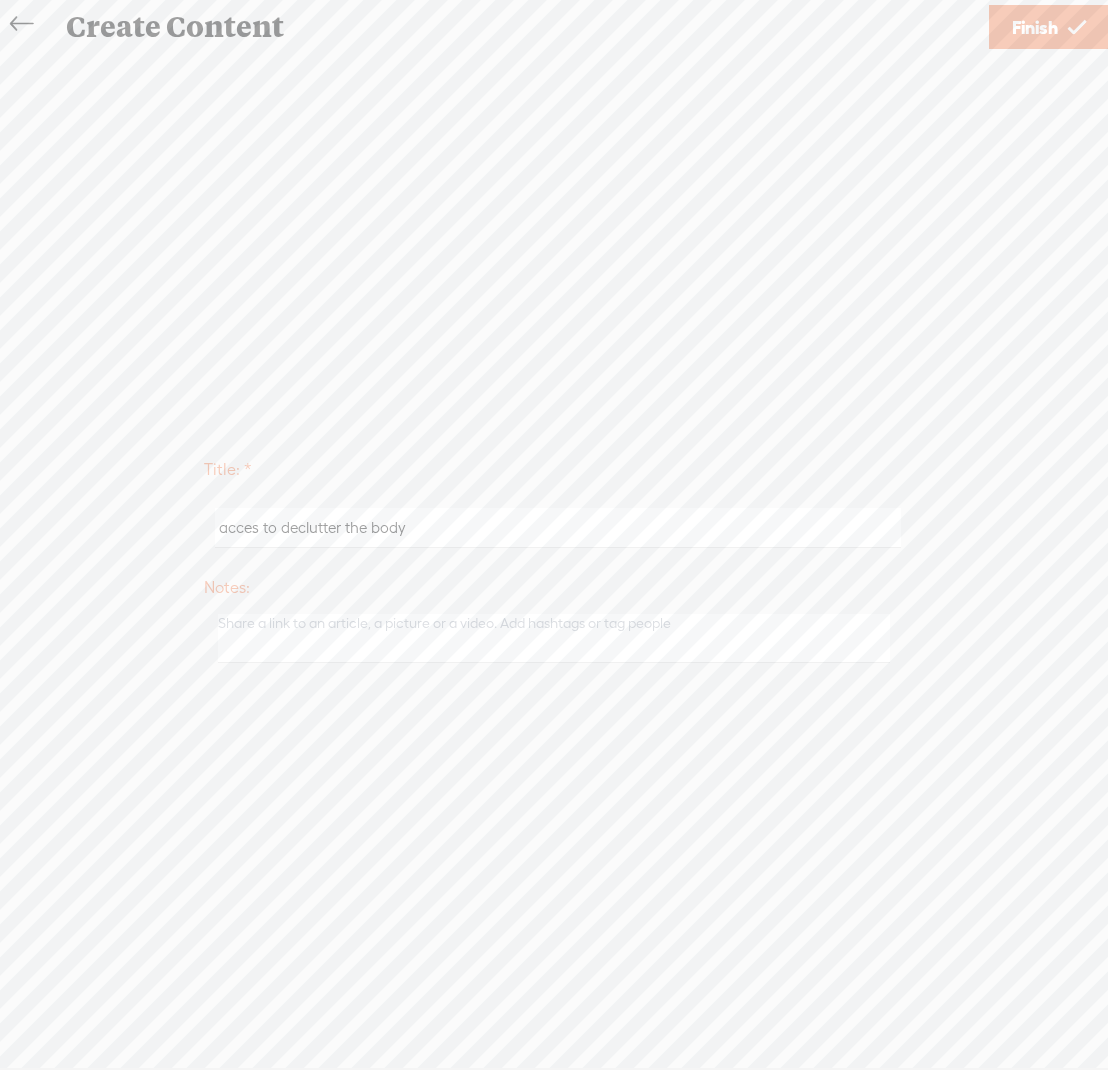 click on "acces to declutter the body" at bounding box center (557, 527) 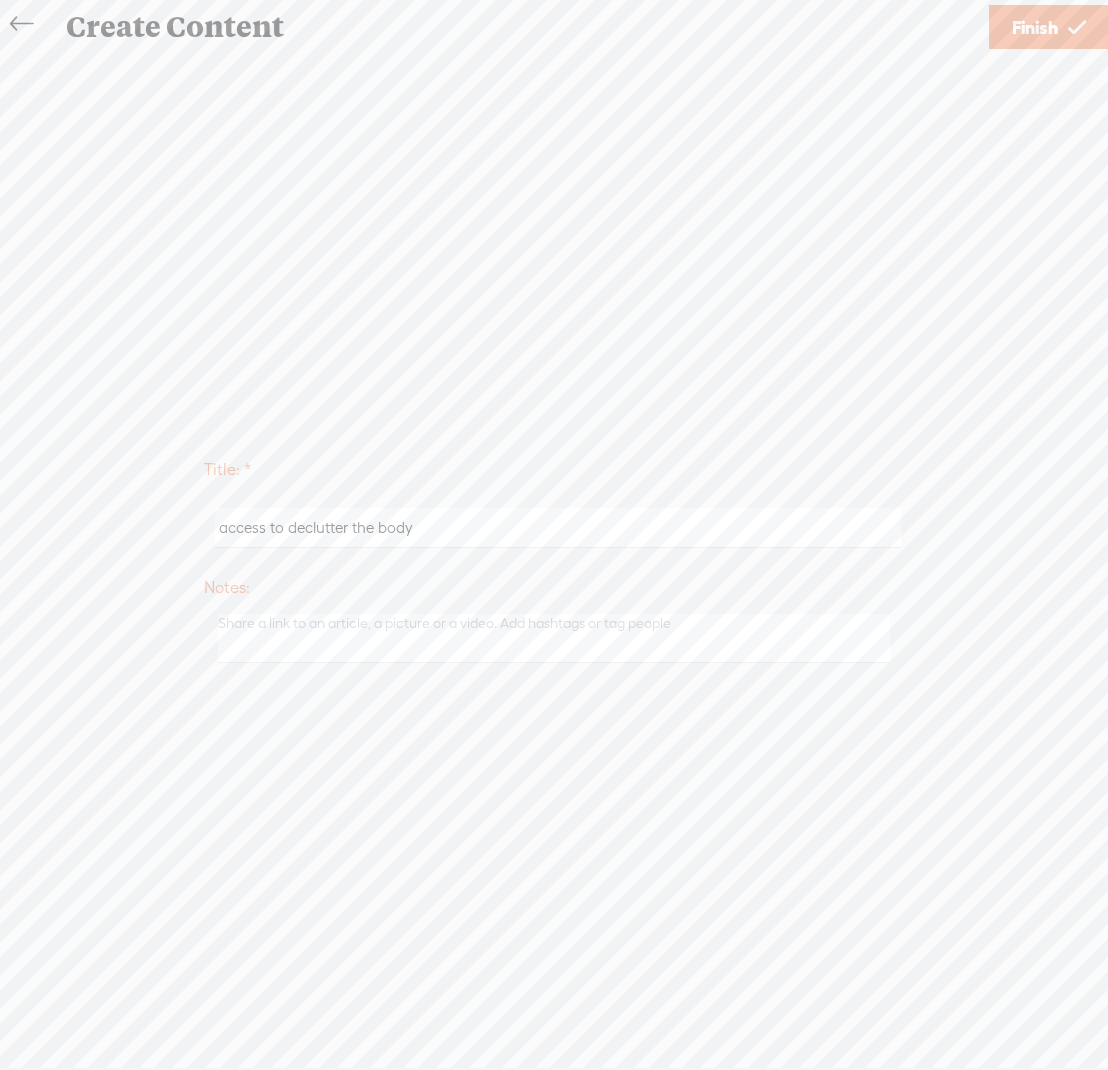 type on "access to declutter the body" 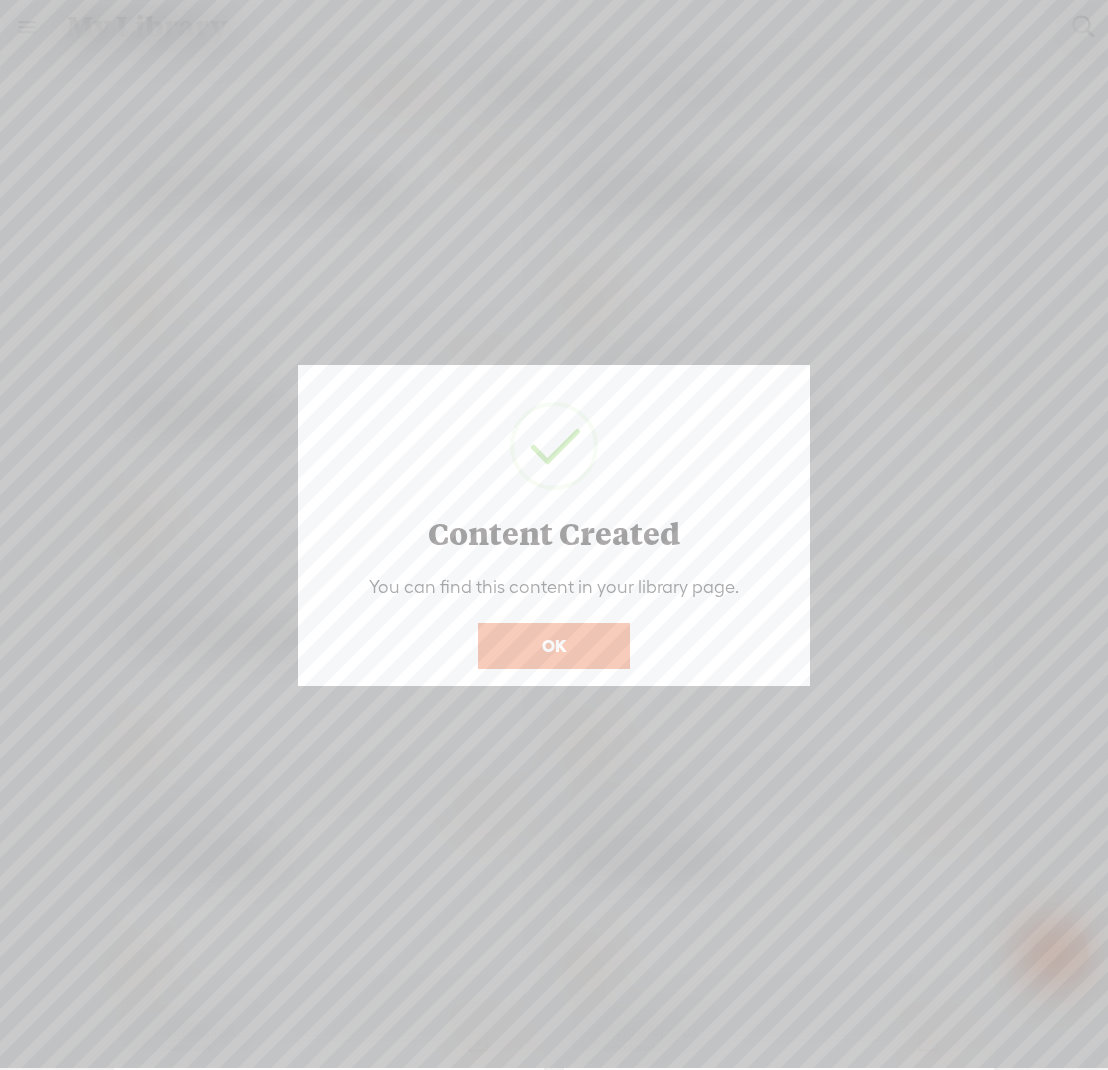 click on "OK" at bounding box center [554, 646] 